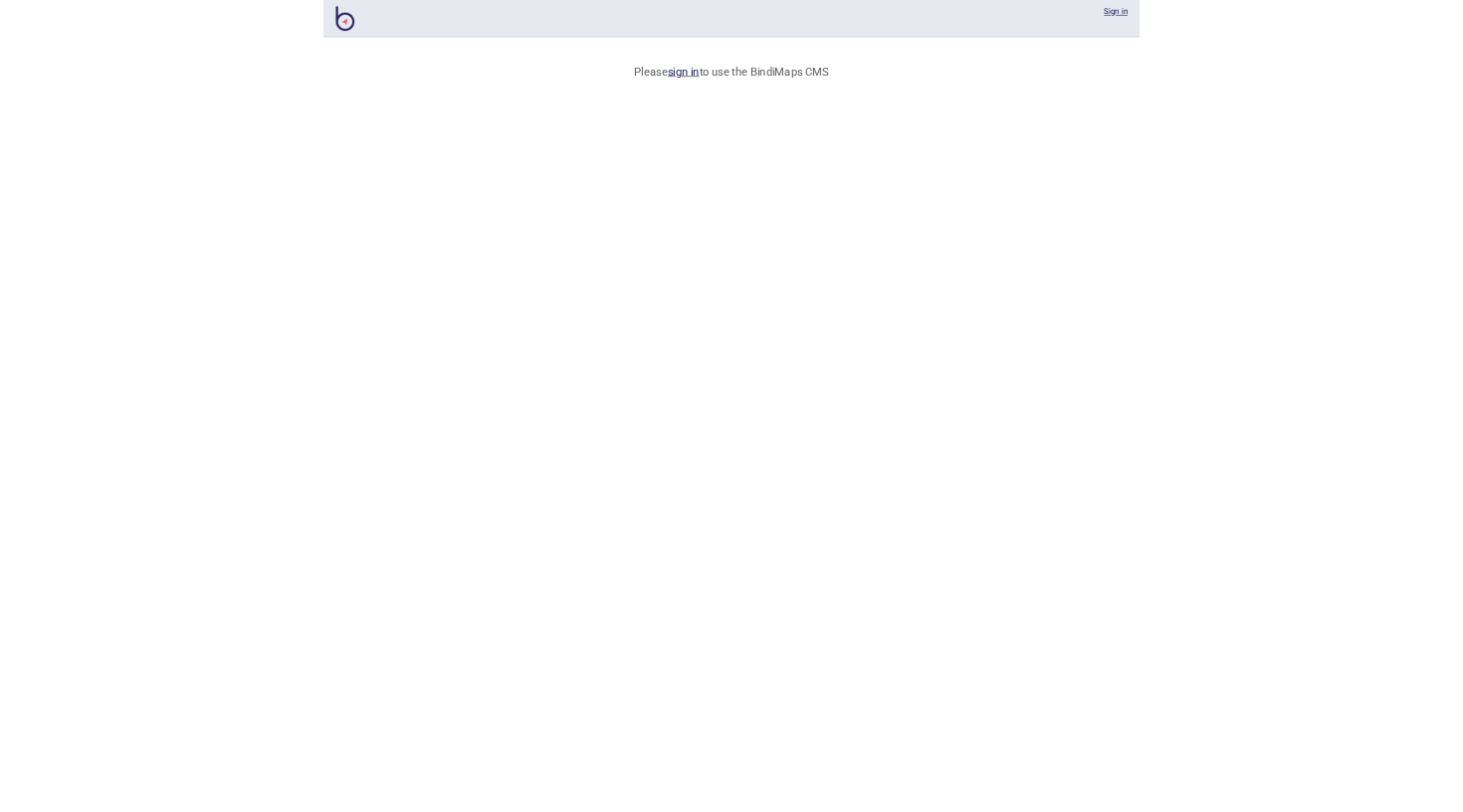 scroll, scrollTop: 0, scrollLeft: 0, axis: both 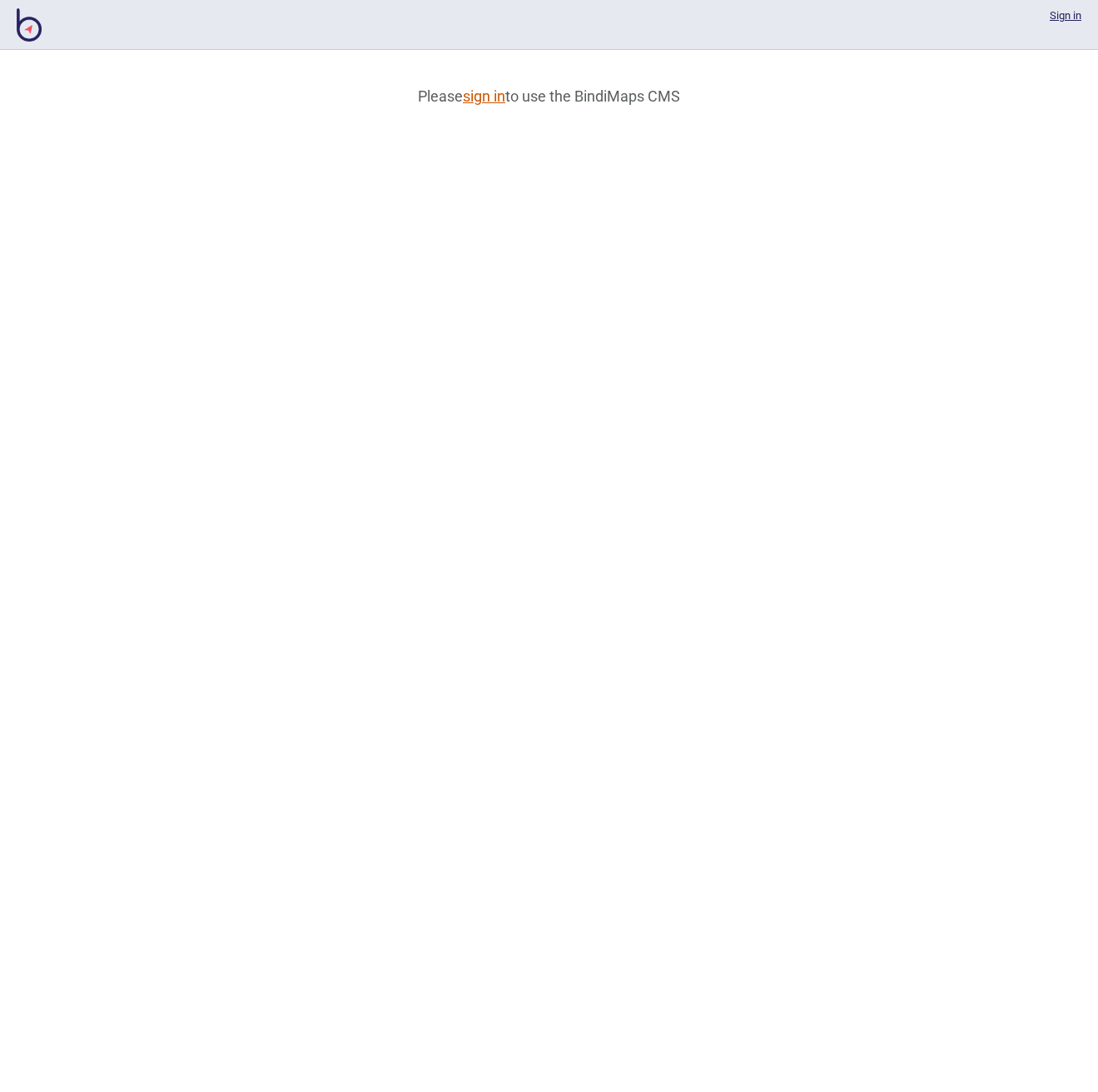 click on "sign in" at bounding box center [484, 96] 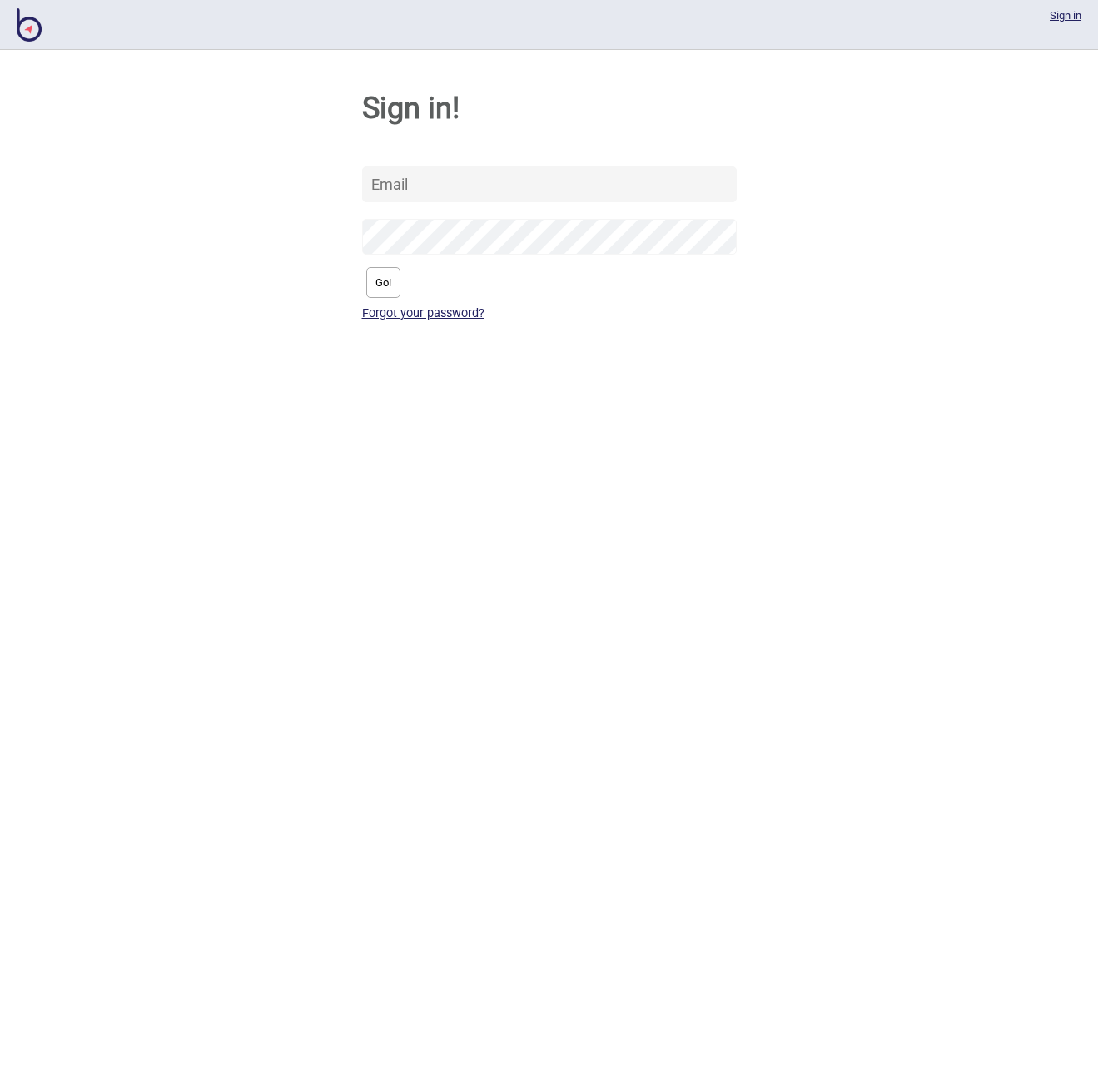 click at bounding box center (0, 0) 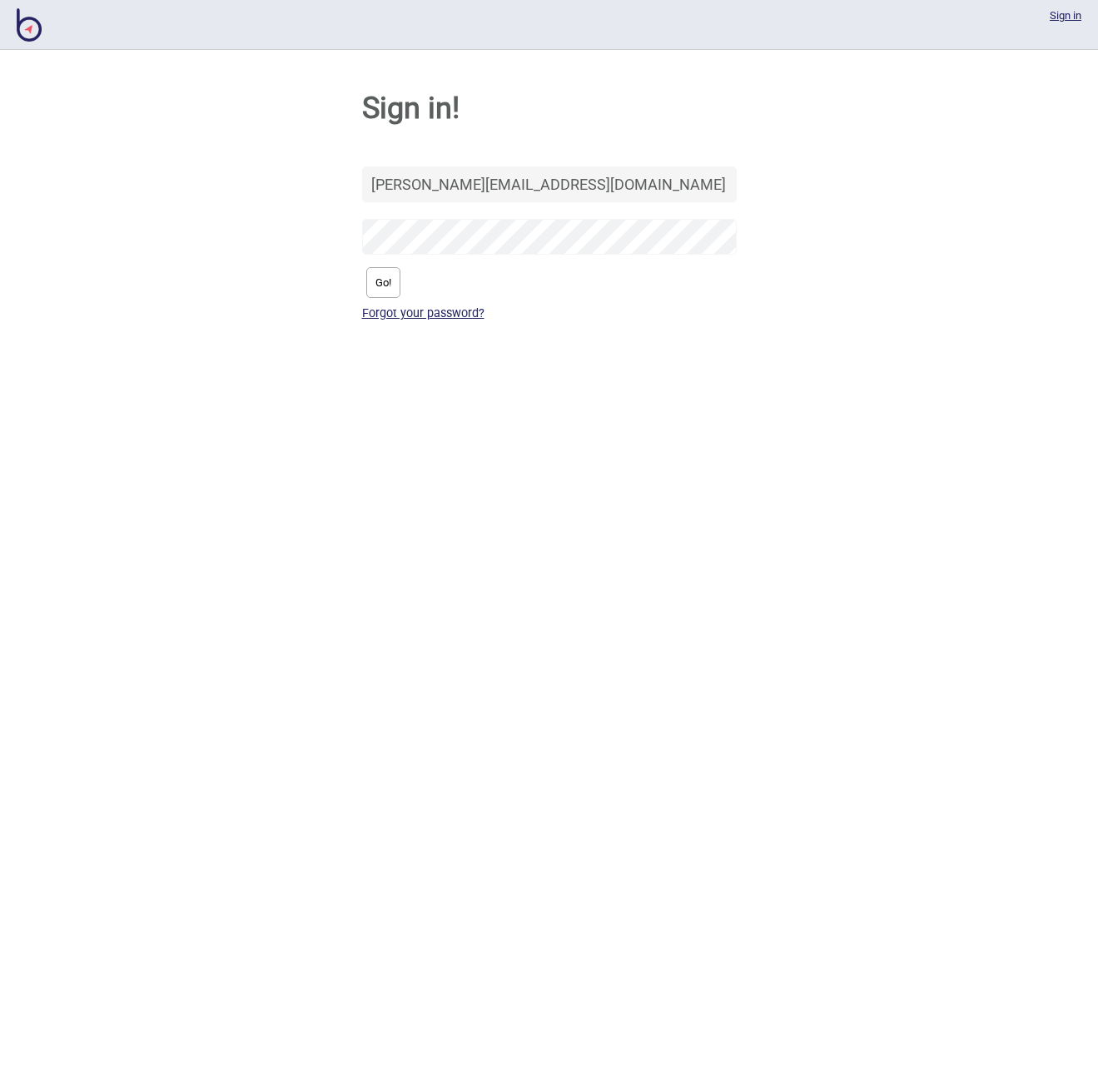 type on "[PERSON_NAME][EMAIL_ADDRESS][DOMAIN_NAME]" 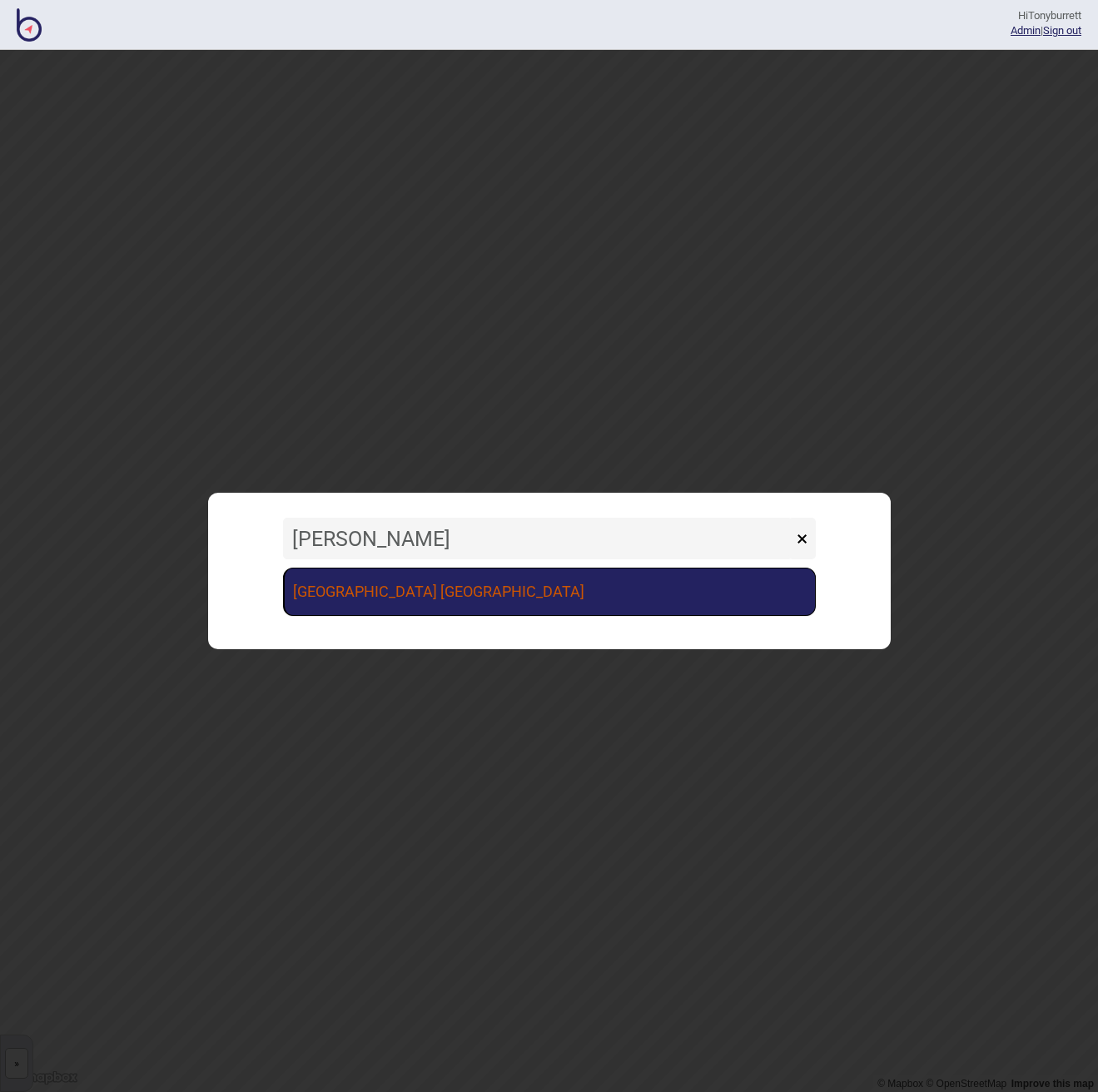 type on "[PERSON_NAME]" 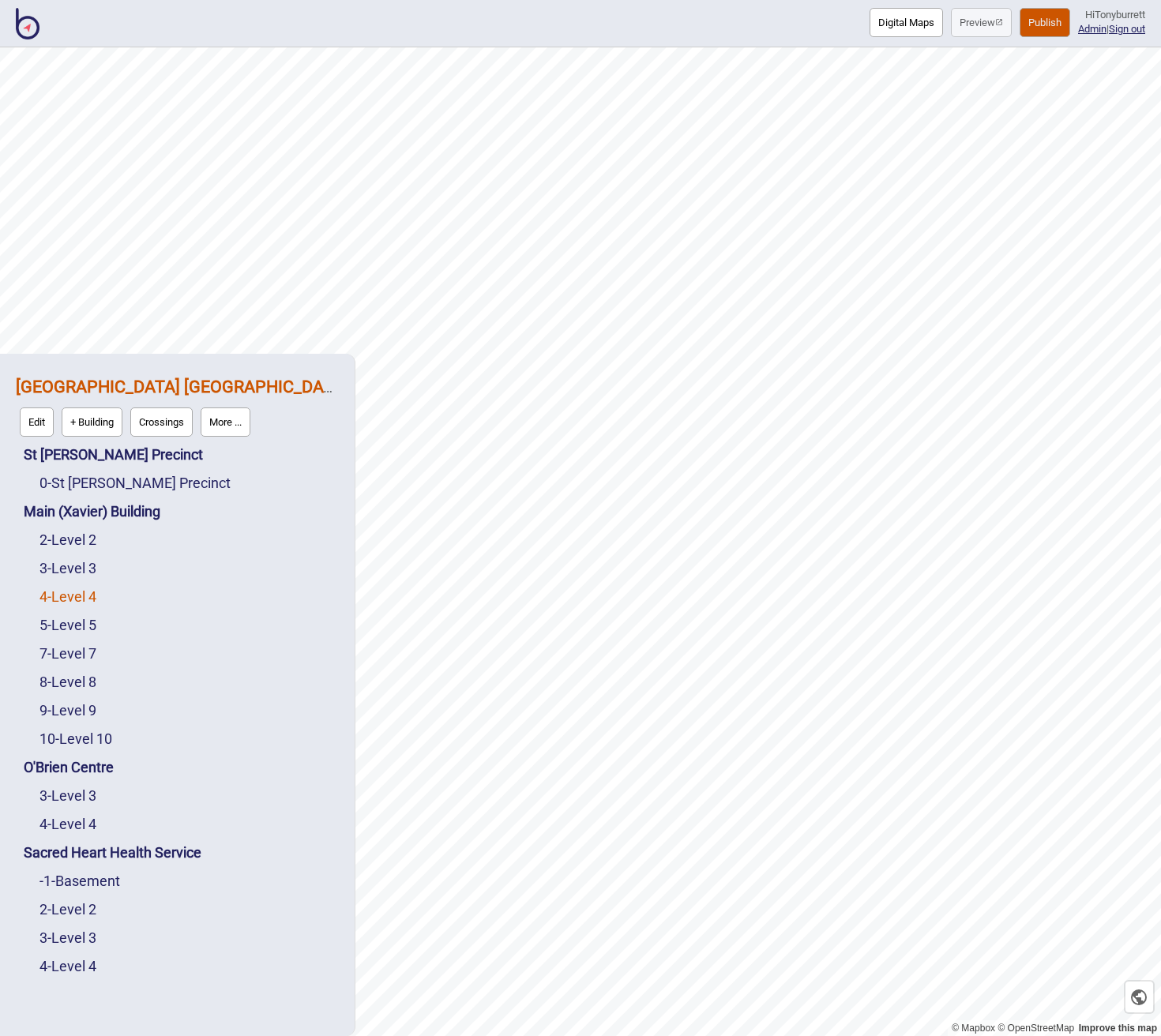 click on "4  -  Level 4" at bounding box center (68, 596) 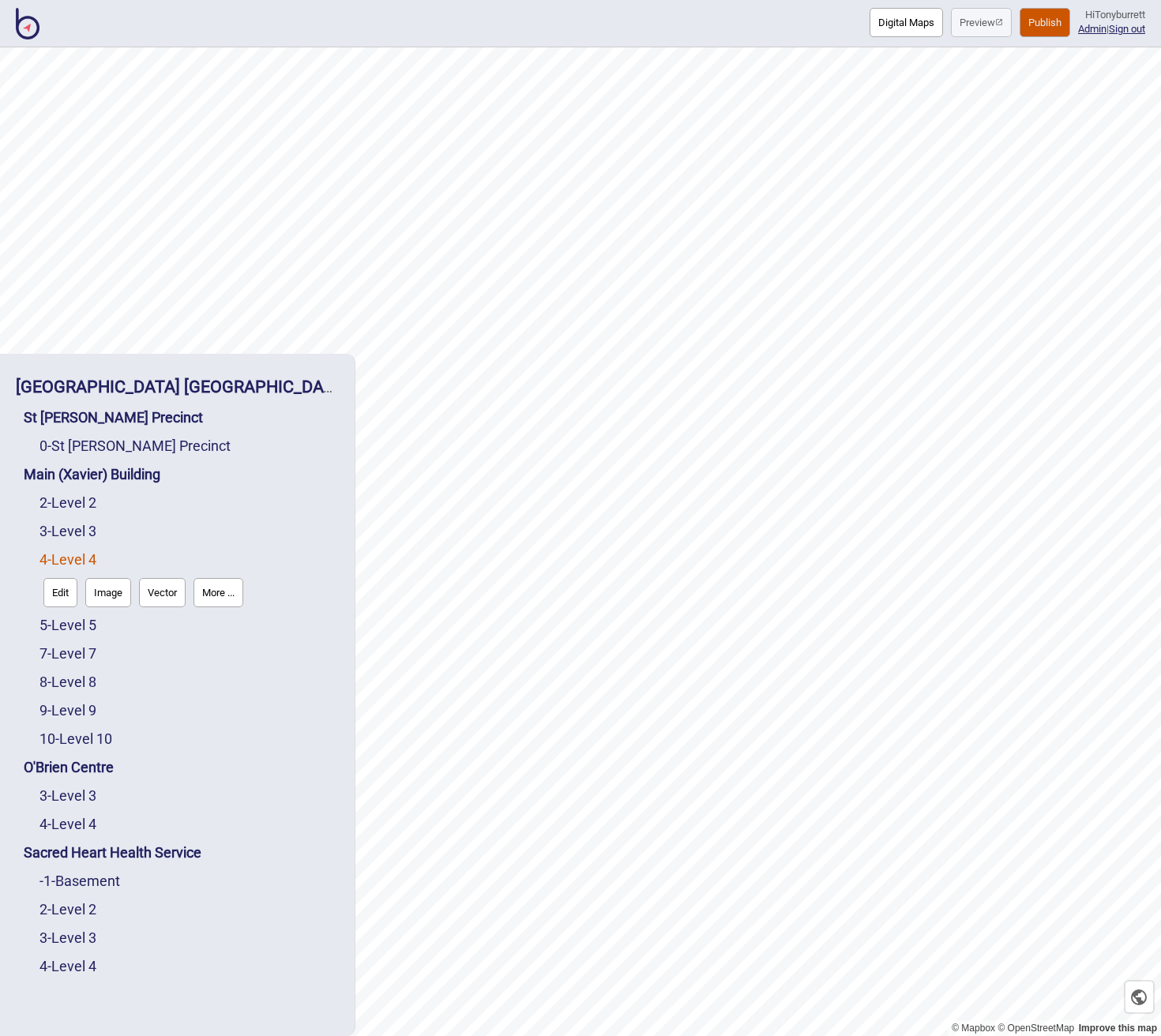 click on "Edit" at bounding box center (60, 592) 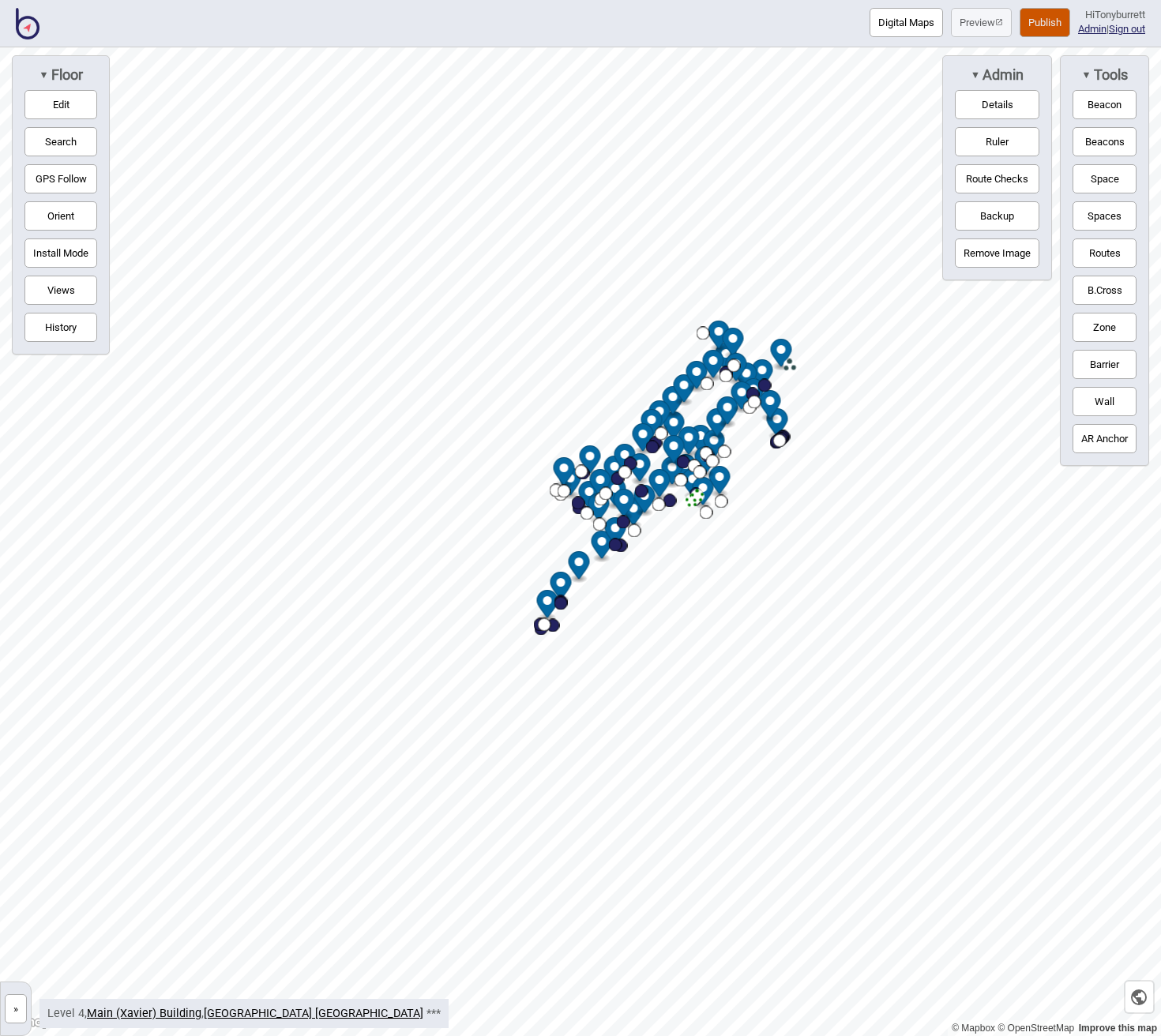click on "Views" at bounding box center (61, 290) 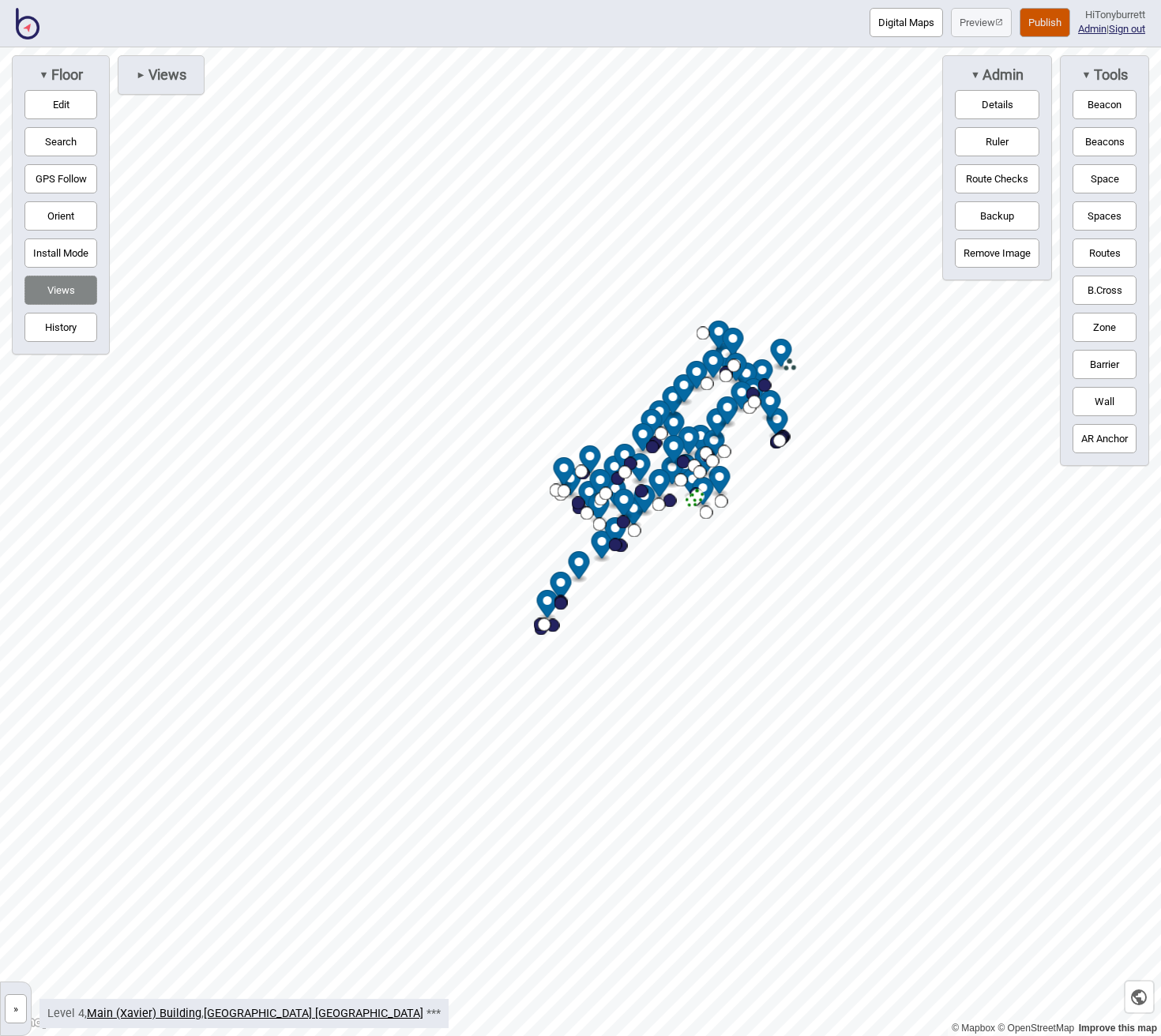 drag, startPoint x: 184, startPoint y: 77, endPoint x: 174, endPoint y: 76, distance: 10.049876 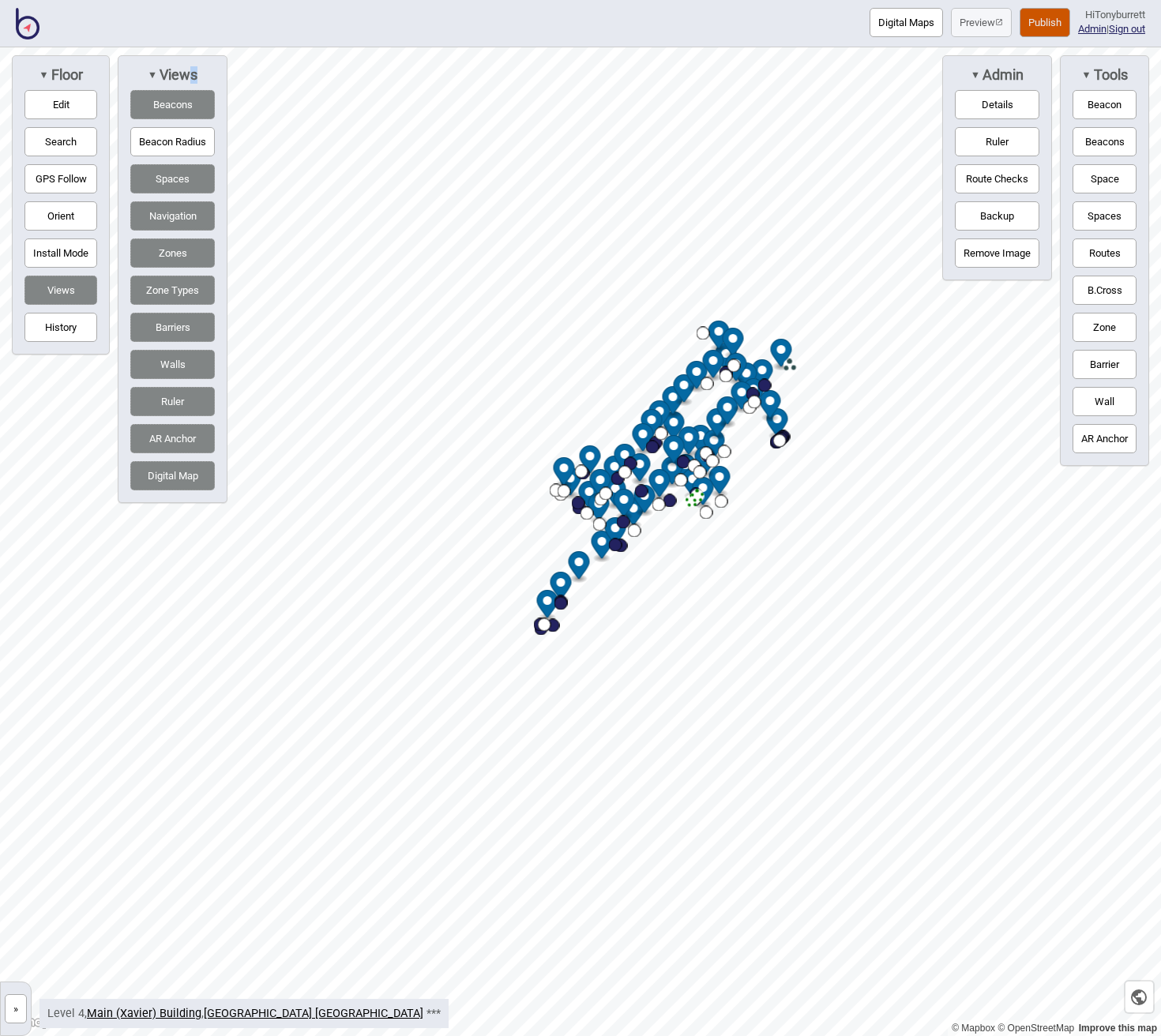 drag, startPoint x: 166, startPoint y: 469, endPoint x: 166, endPoint y: 444, distance: 25 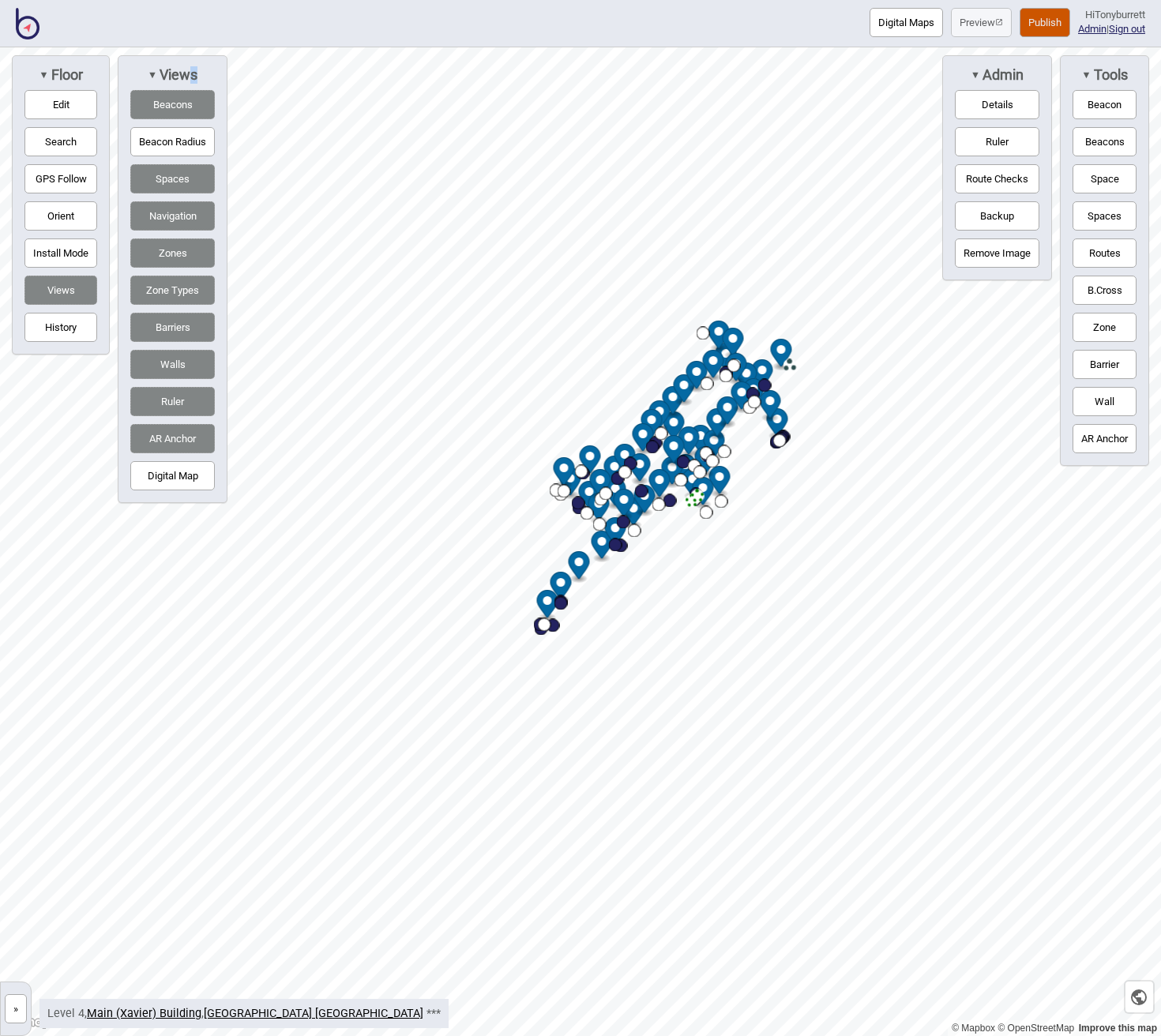 drag, startPoint x: 163, startPoint y: 427, endPoint x: 164, endPoint y: 400, distance: 27.018512 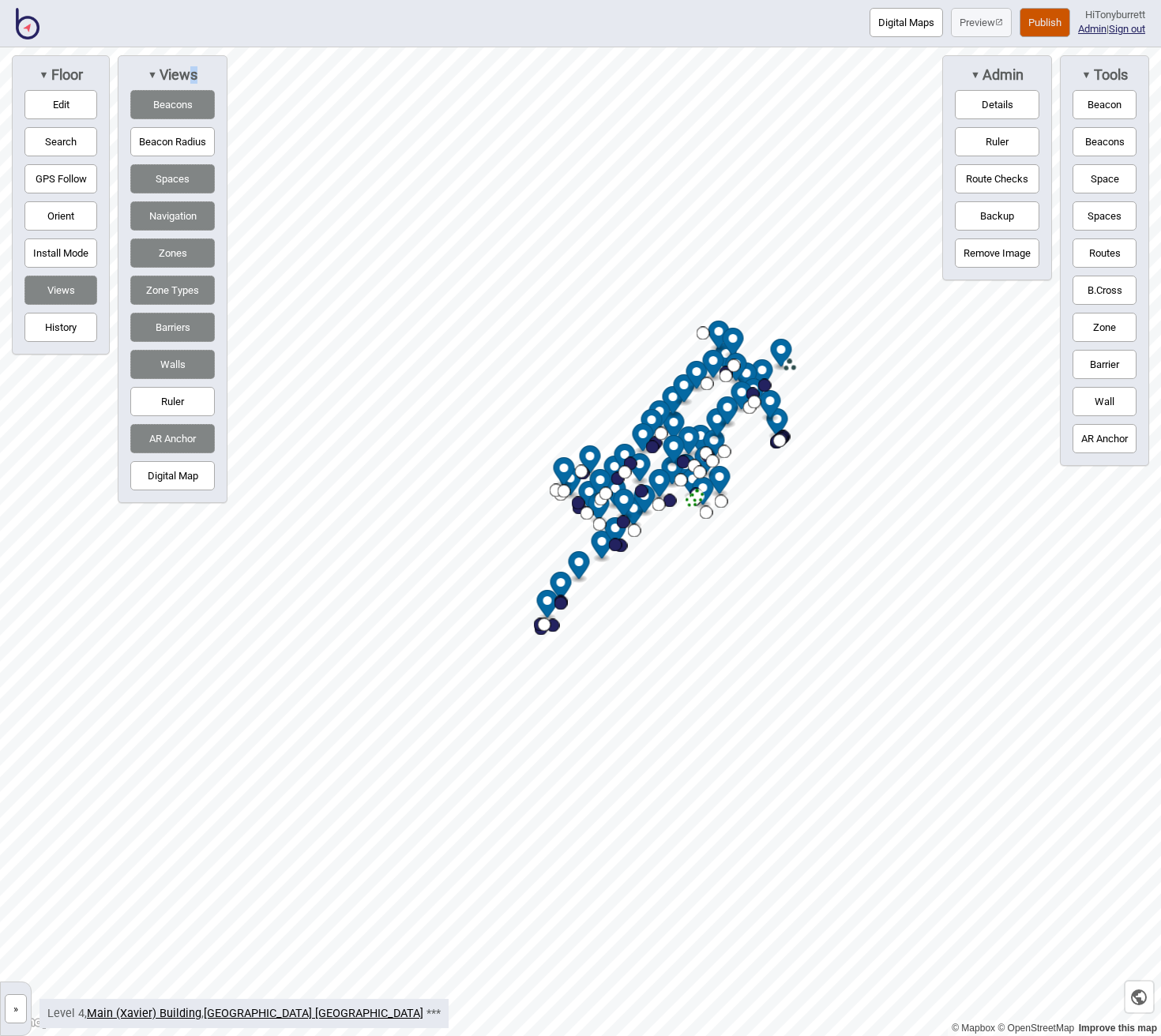 drag, startPoint x: 161, startPoint y: 430, endPoint x: 159, endPoint y: 373, distance: 57.03508 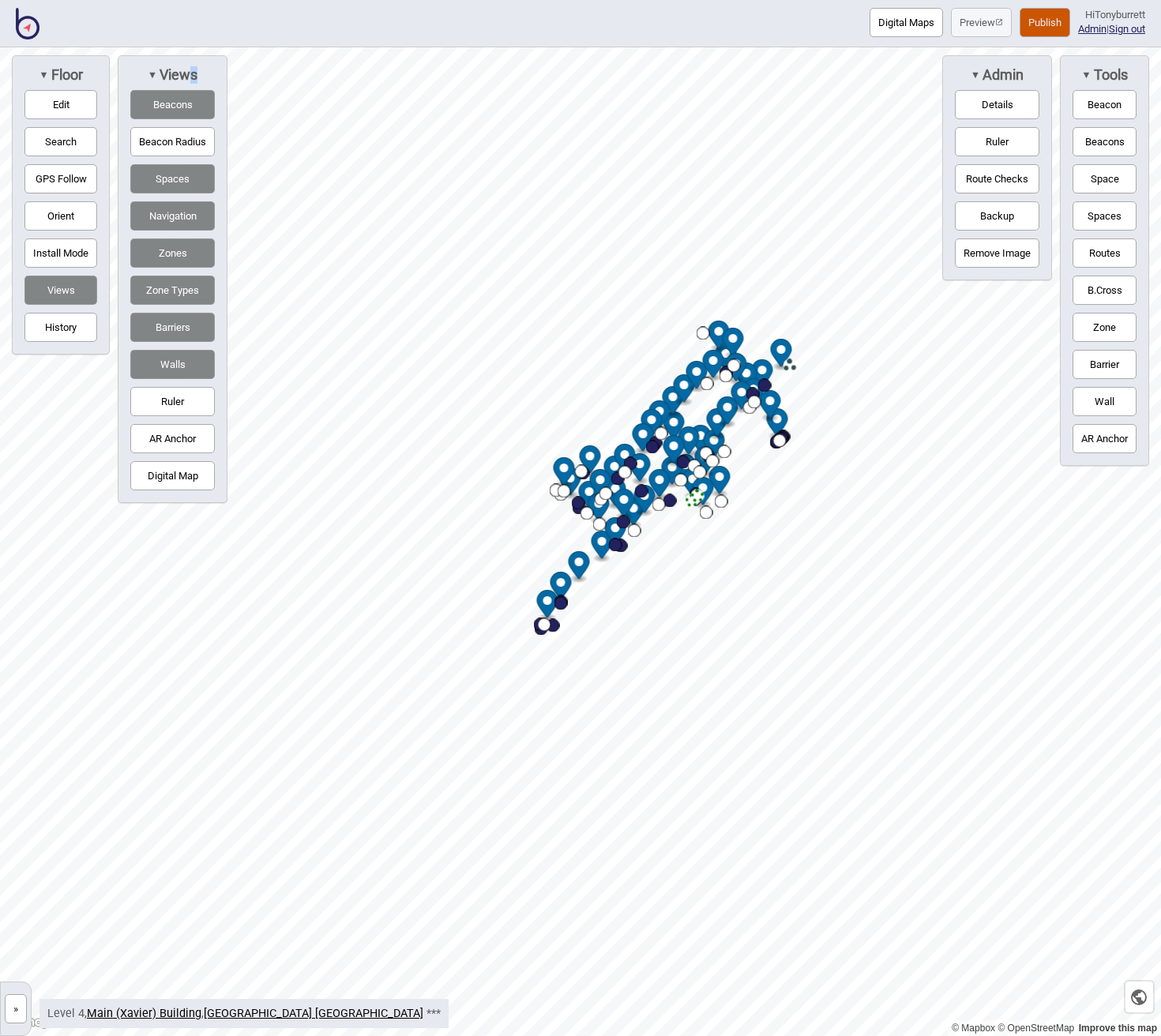 click on "Walls" at bounding box center (172, 364) 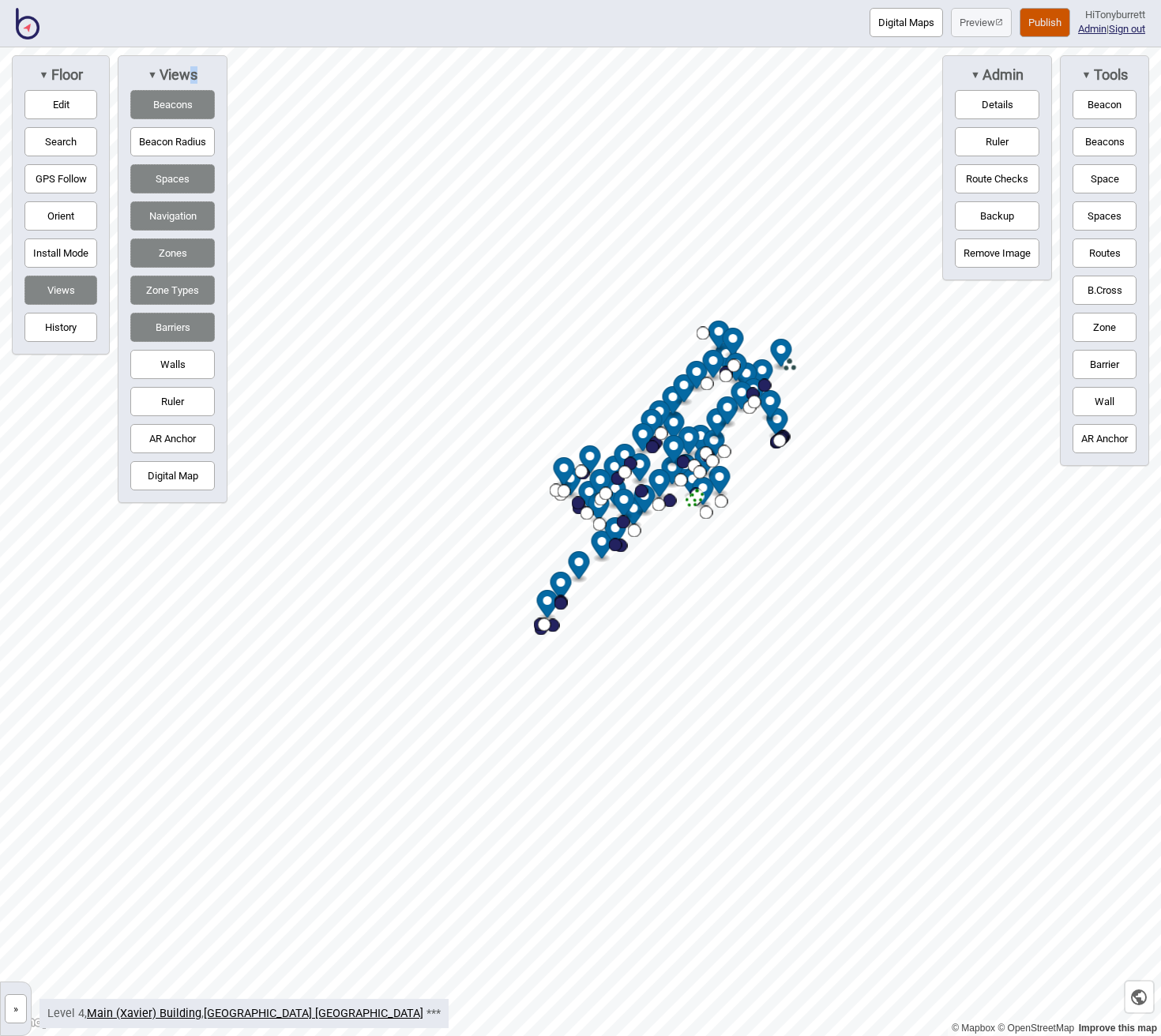 click on "Barriers" at bounding box center [172, 327] 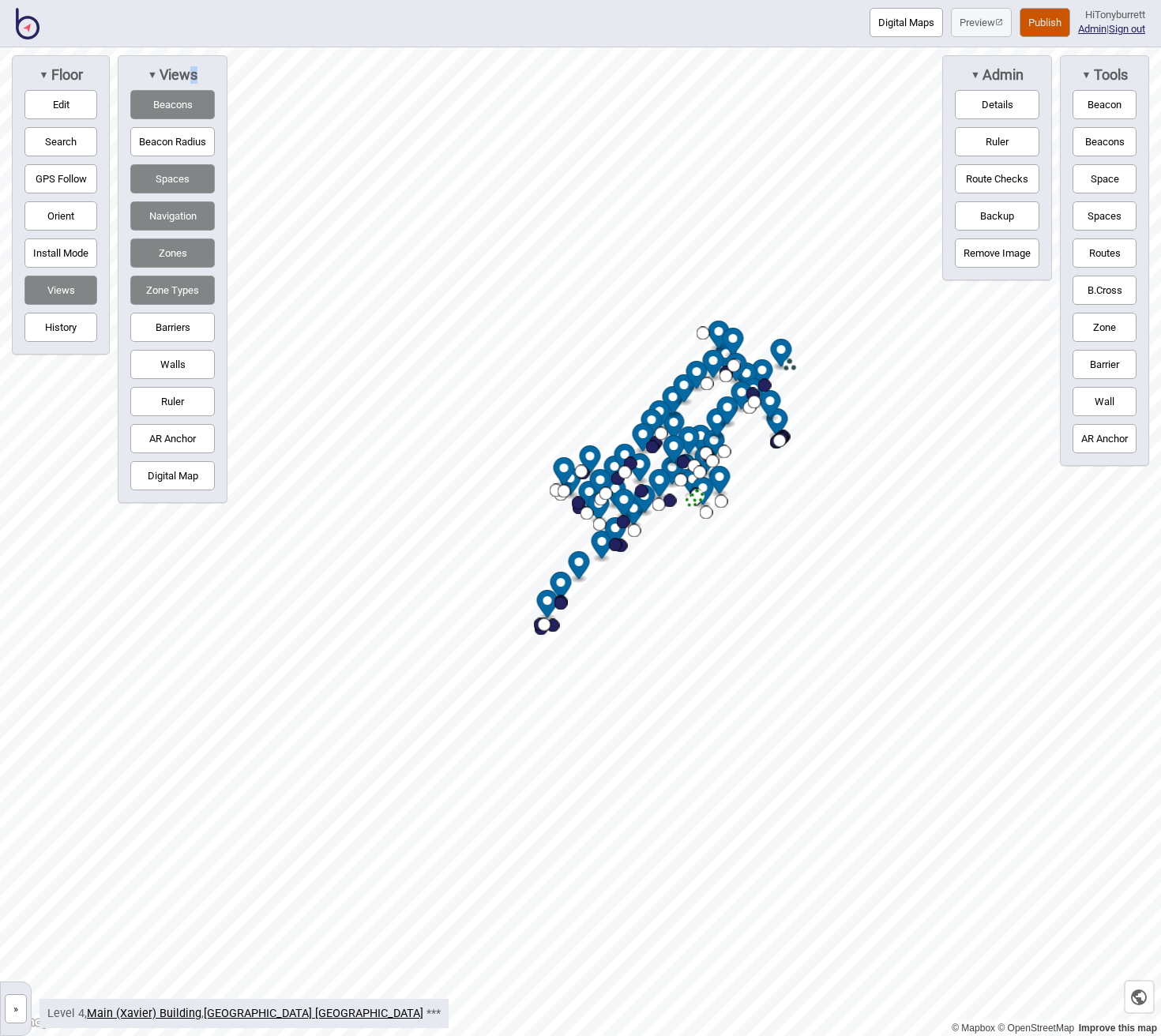 click on "Zone Types" at bounding box center (172, 290) 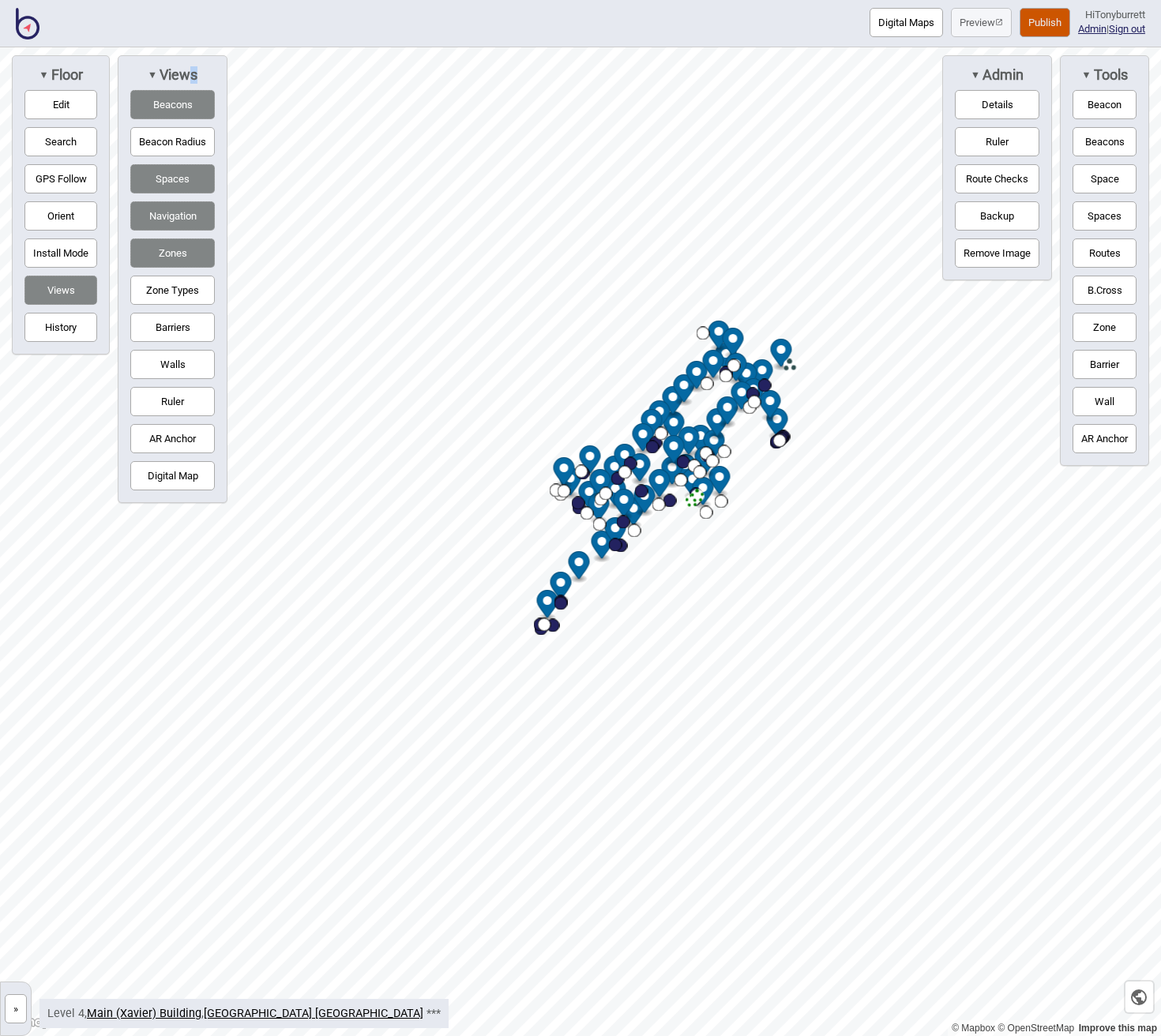 click on "Zones" at bounding box center (172, 253) 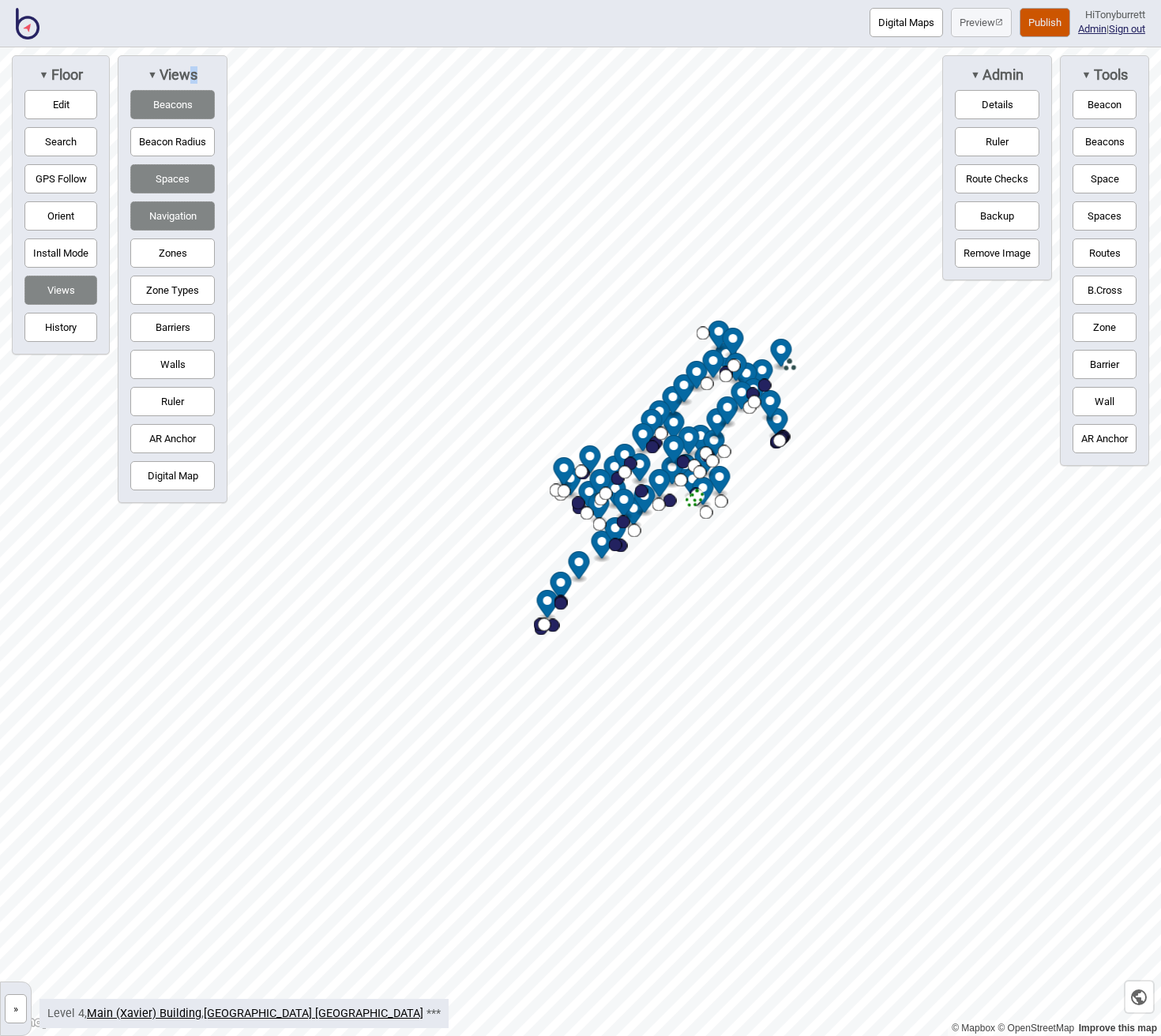click on "Navigation" at bounding box center (172, 216) 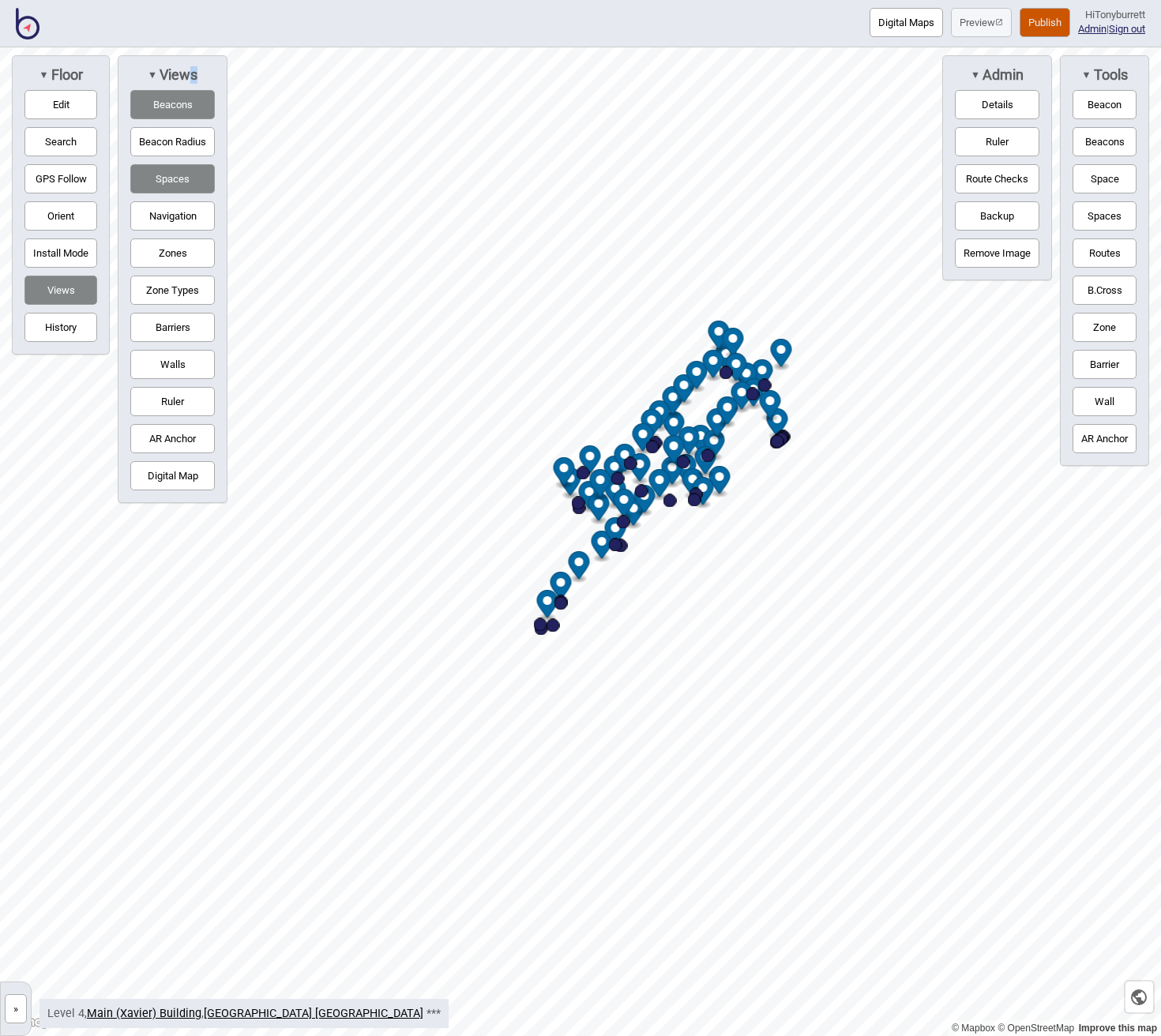 click on "Spaces" at bounding box center (172, 178) 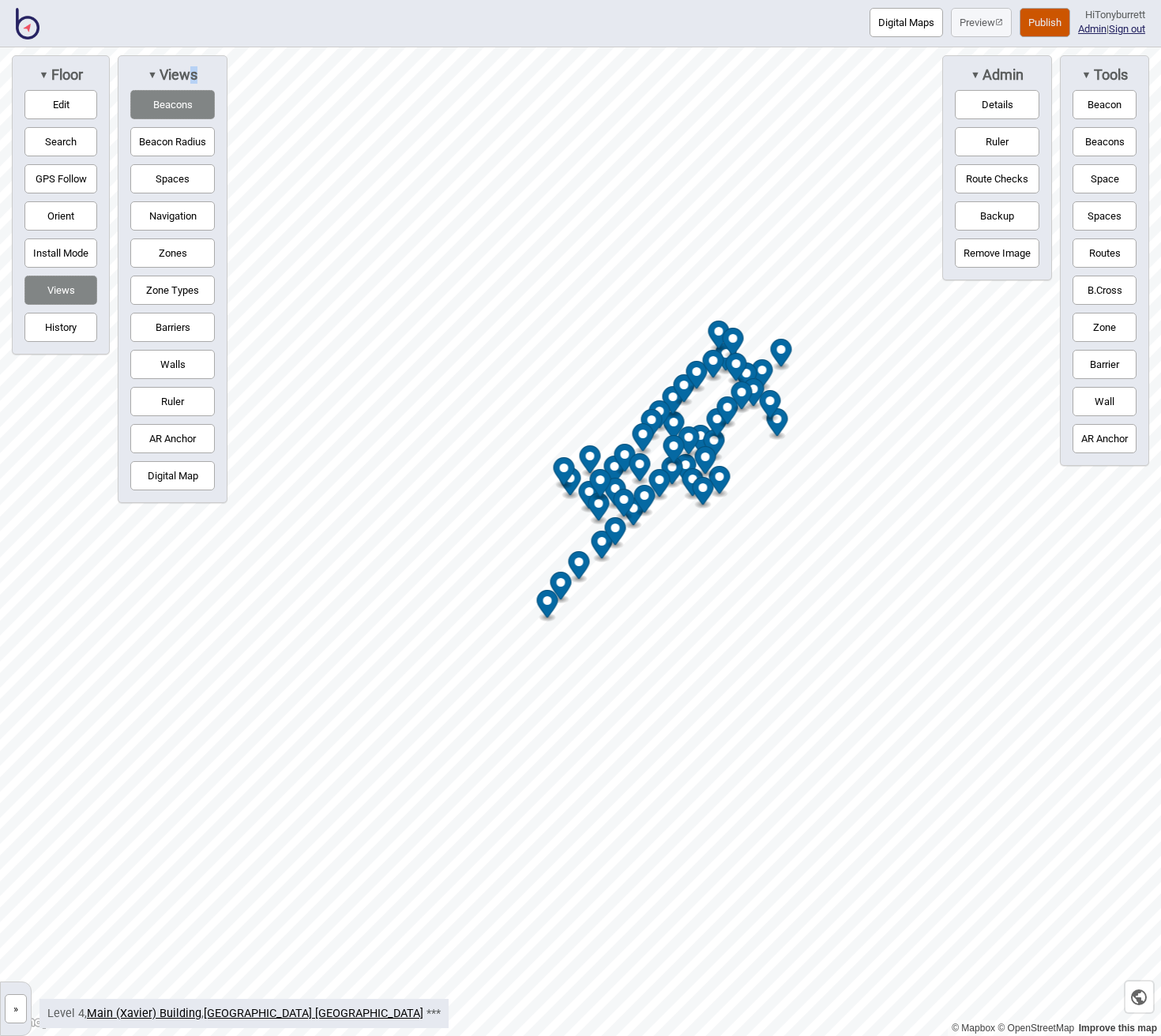 click on "Beacons" at bounding box center [172, 104] 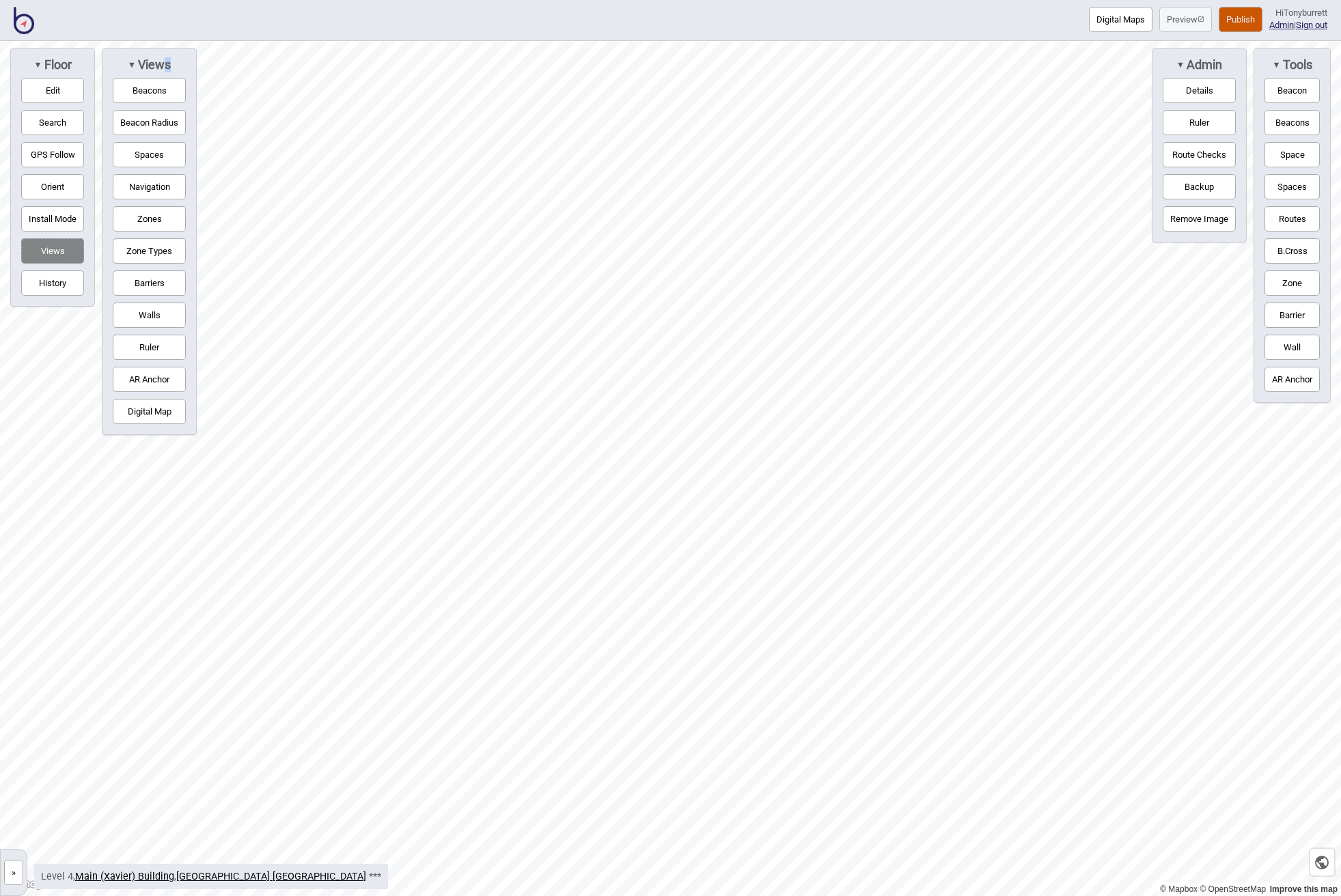 click on "Spaces" at bounding box center (149, 154) 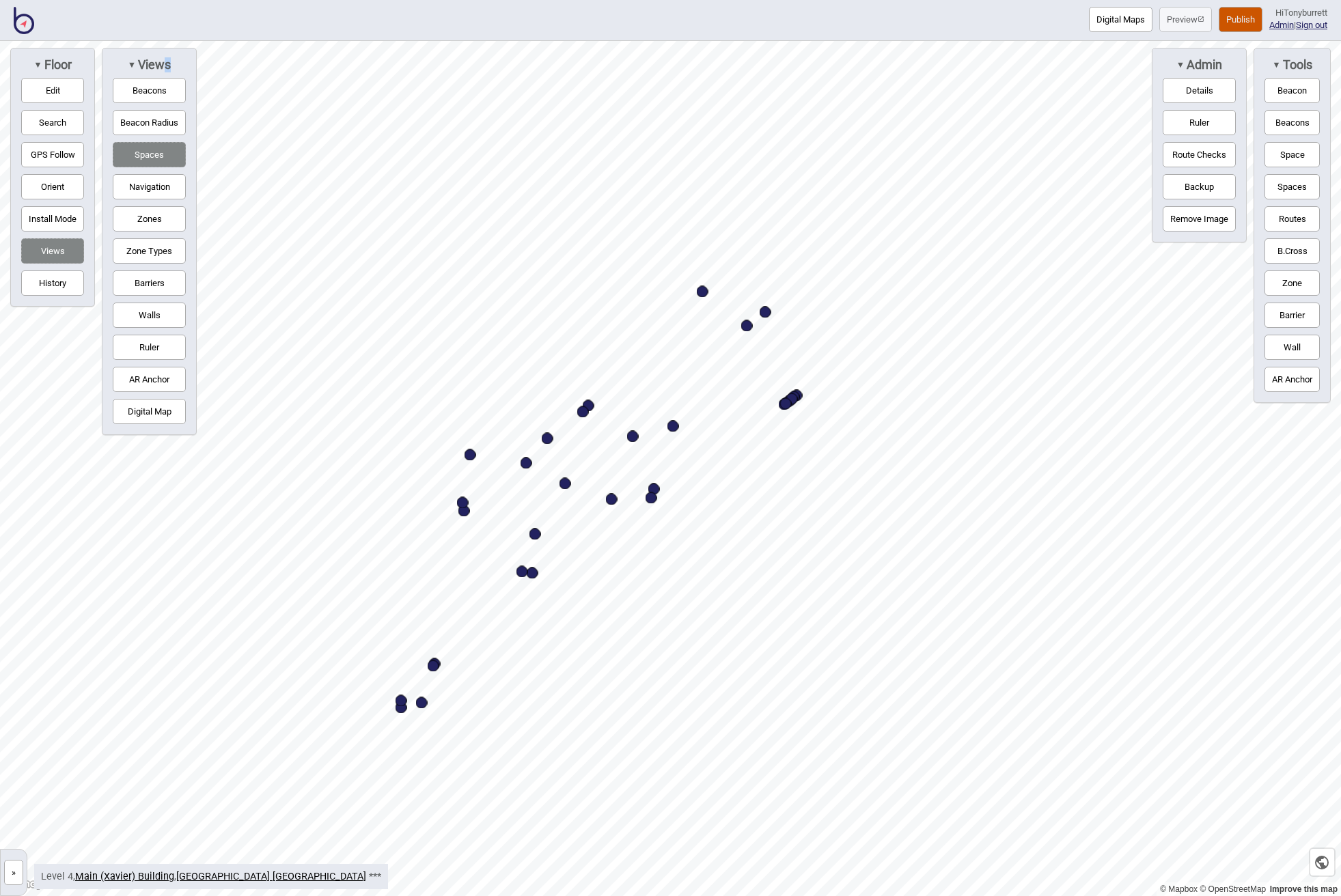 click on "Spaces" at bounding box center [149, 154] 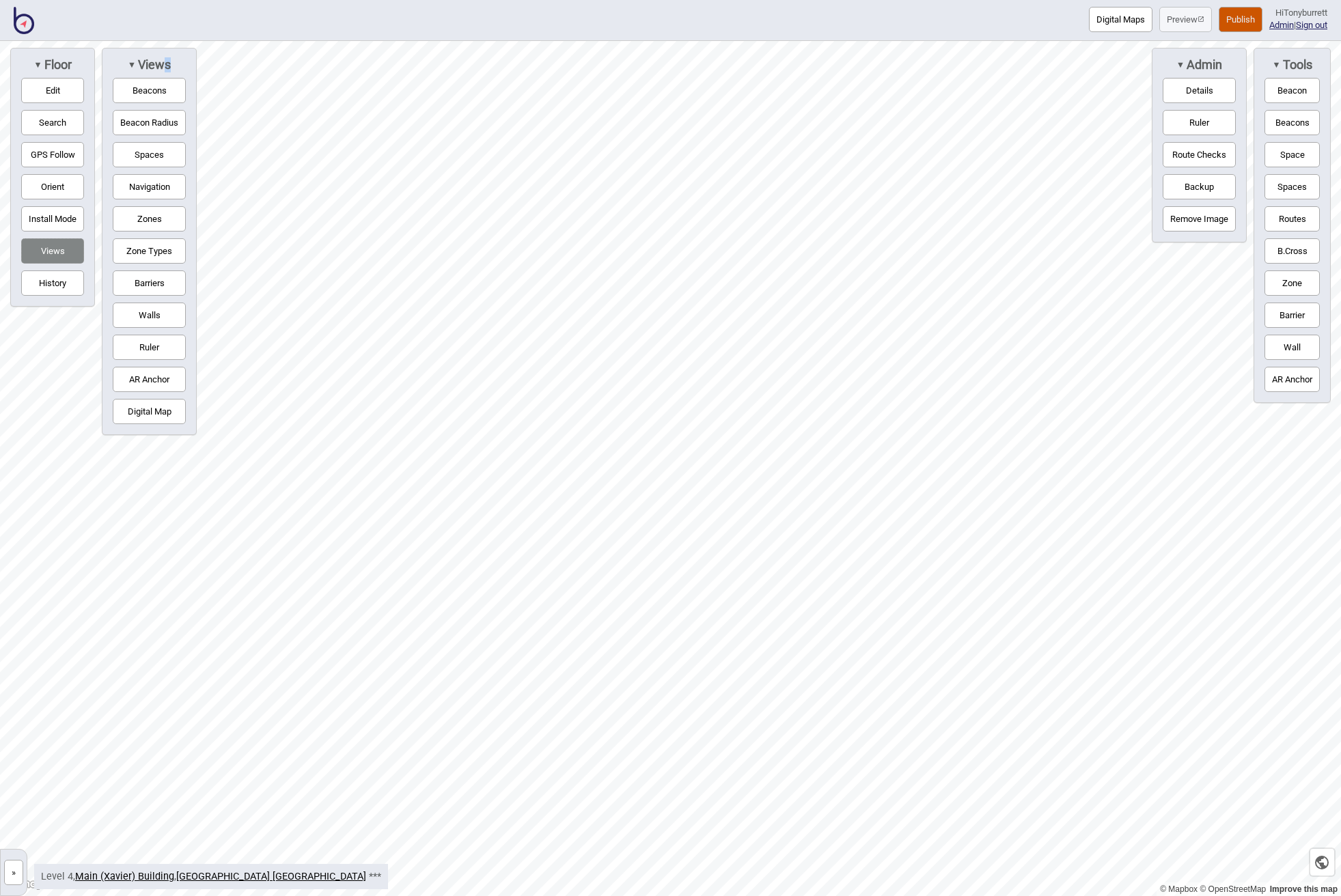 click on "Digital Map" at bounding box center [149, 411] 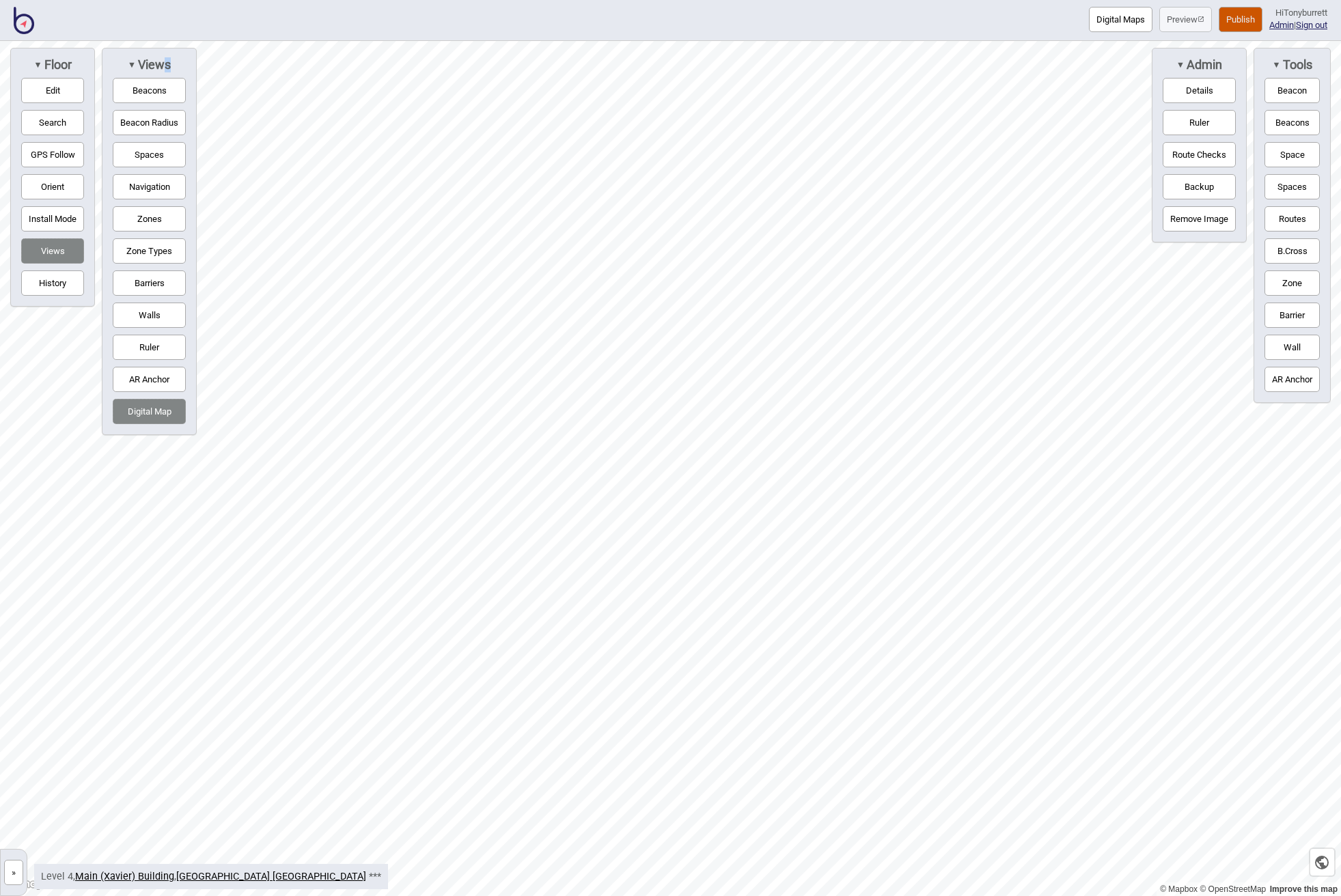 click on "Barriers" at bounding box center [149, 283] 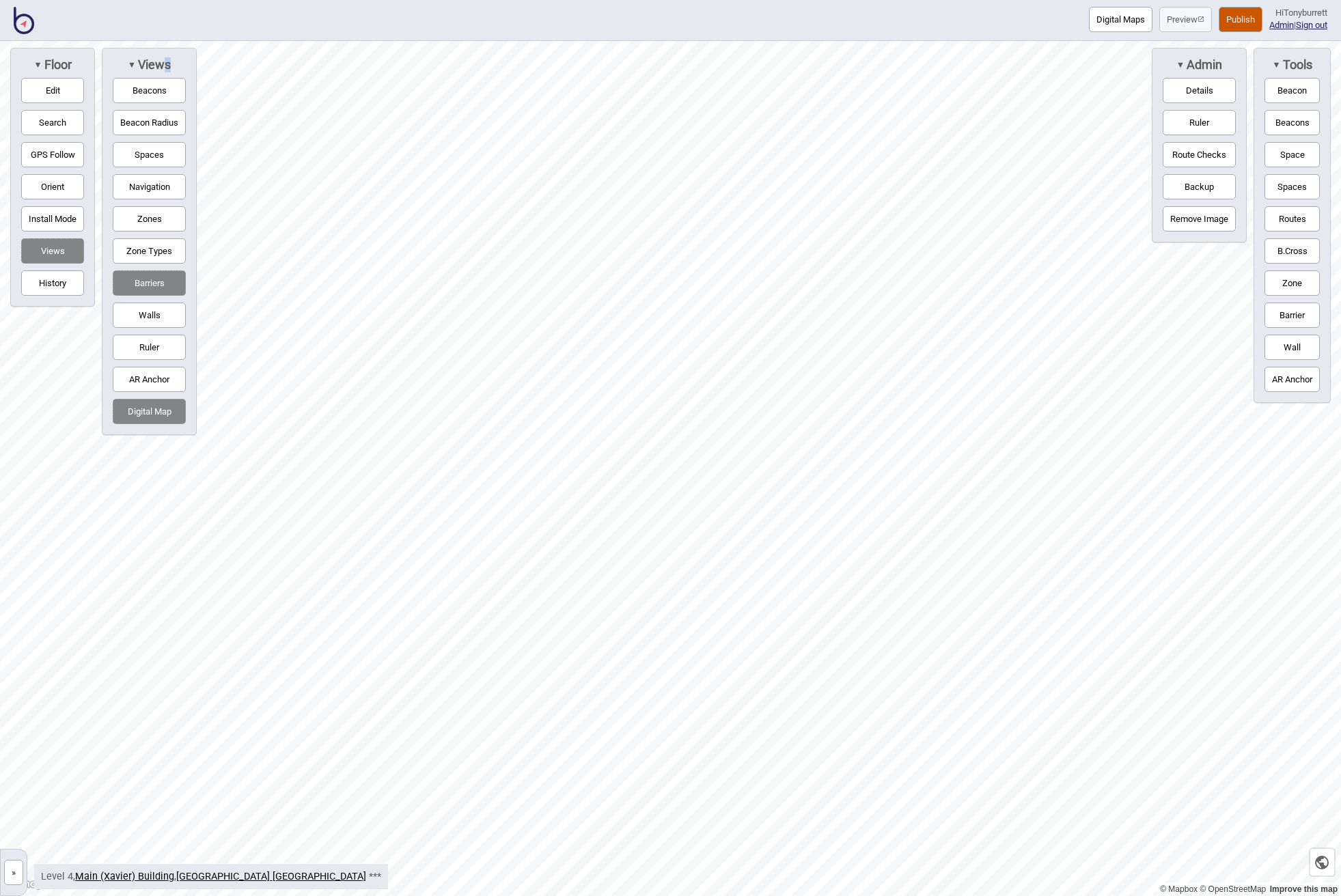 click on "Barriers" at bounding box center [149, 283] 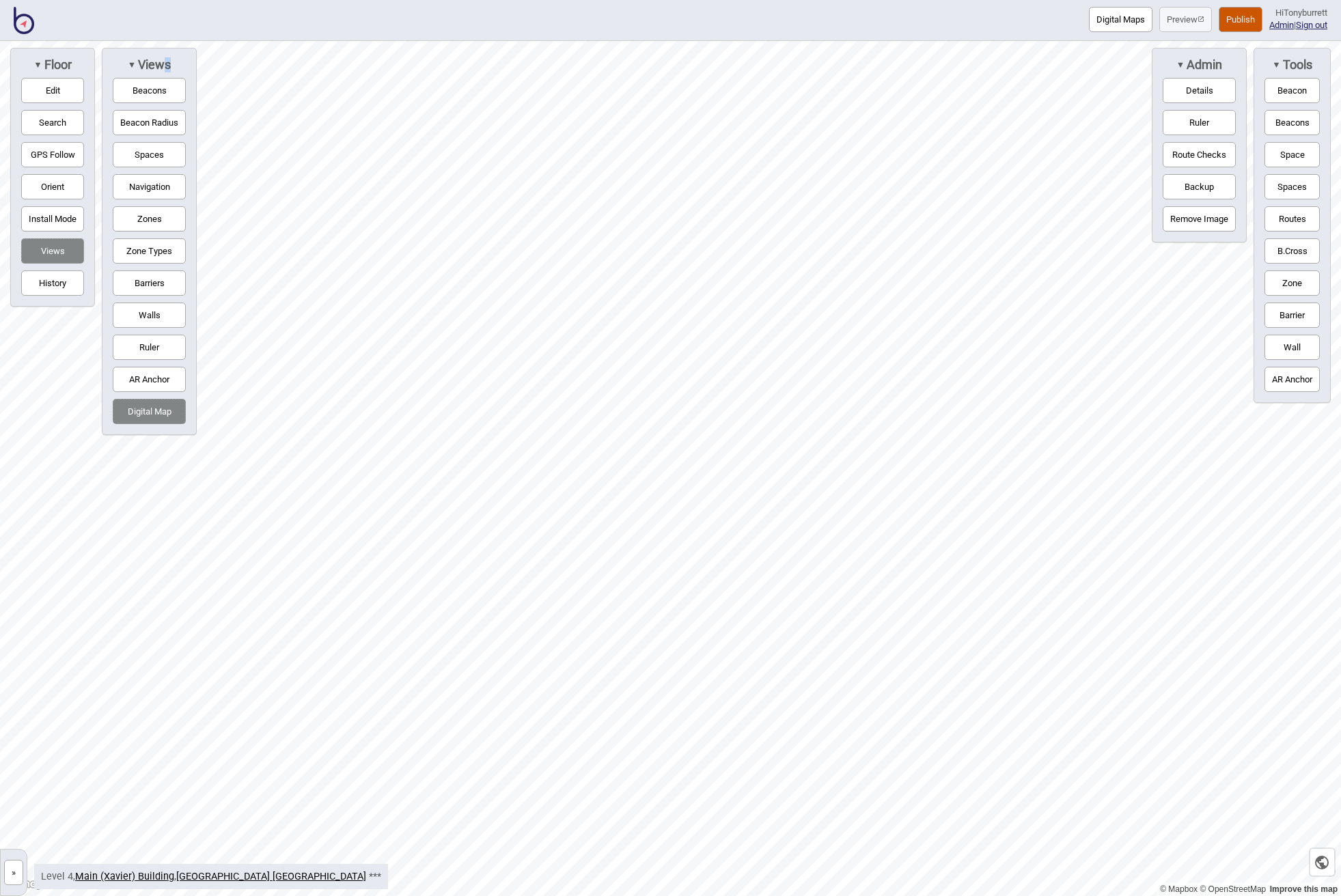 click on "Barriers" at bounding box center (149, 283) 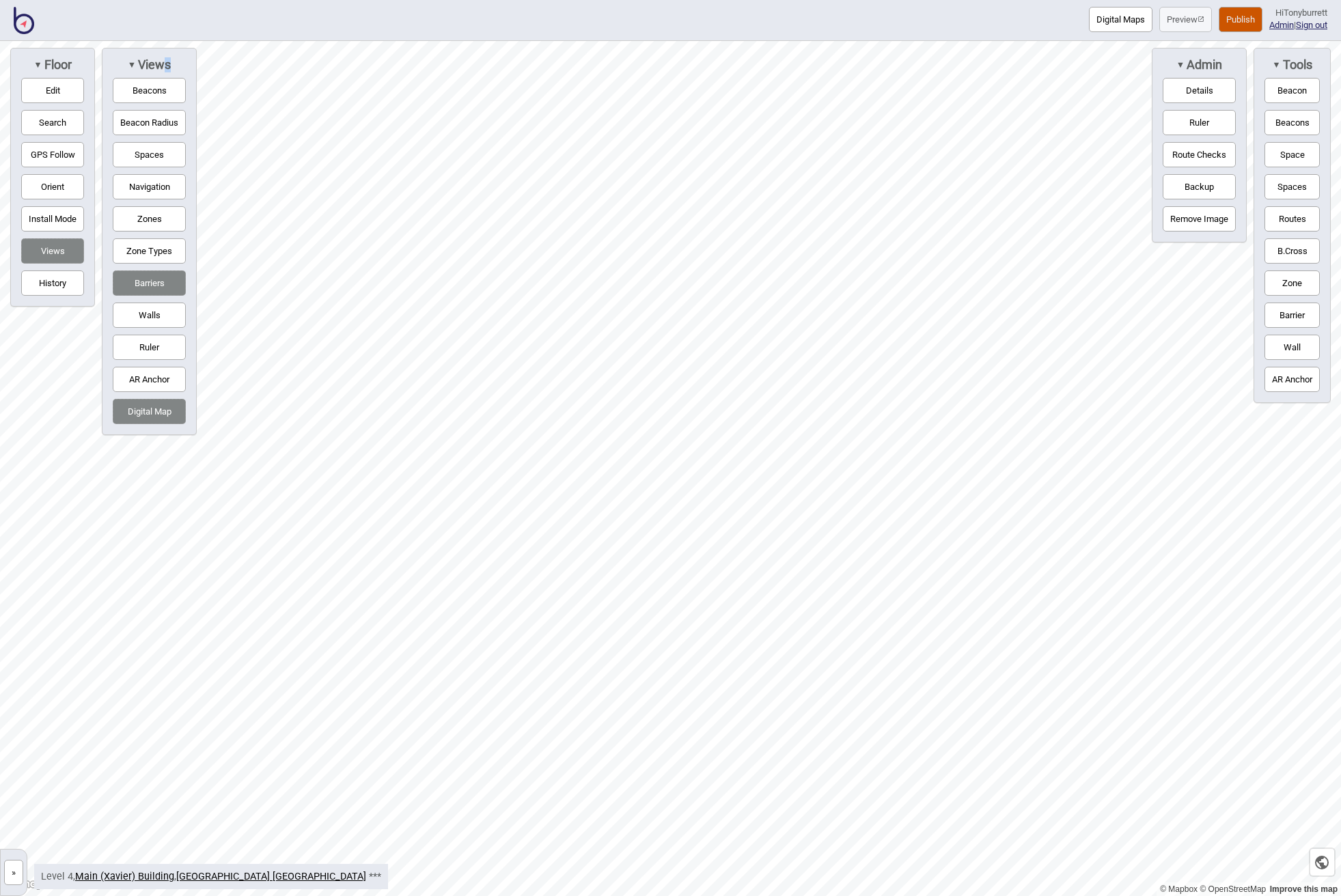click on "Barriers" at bounding box center [149, 283] 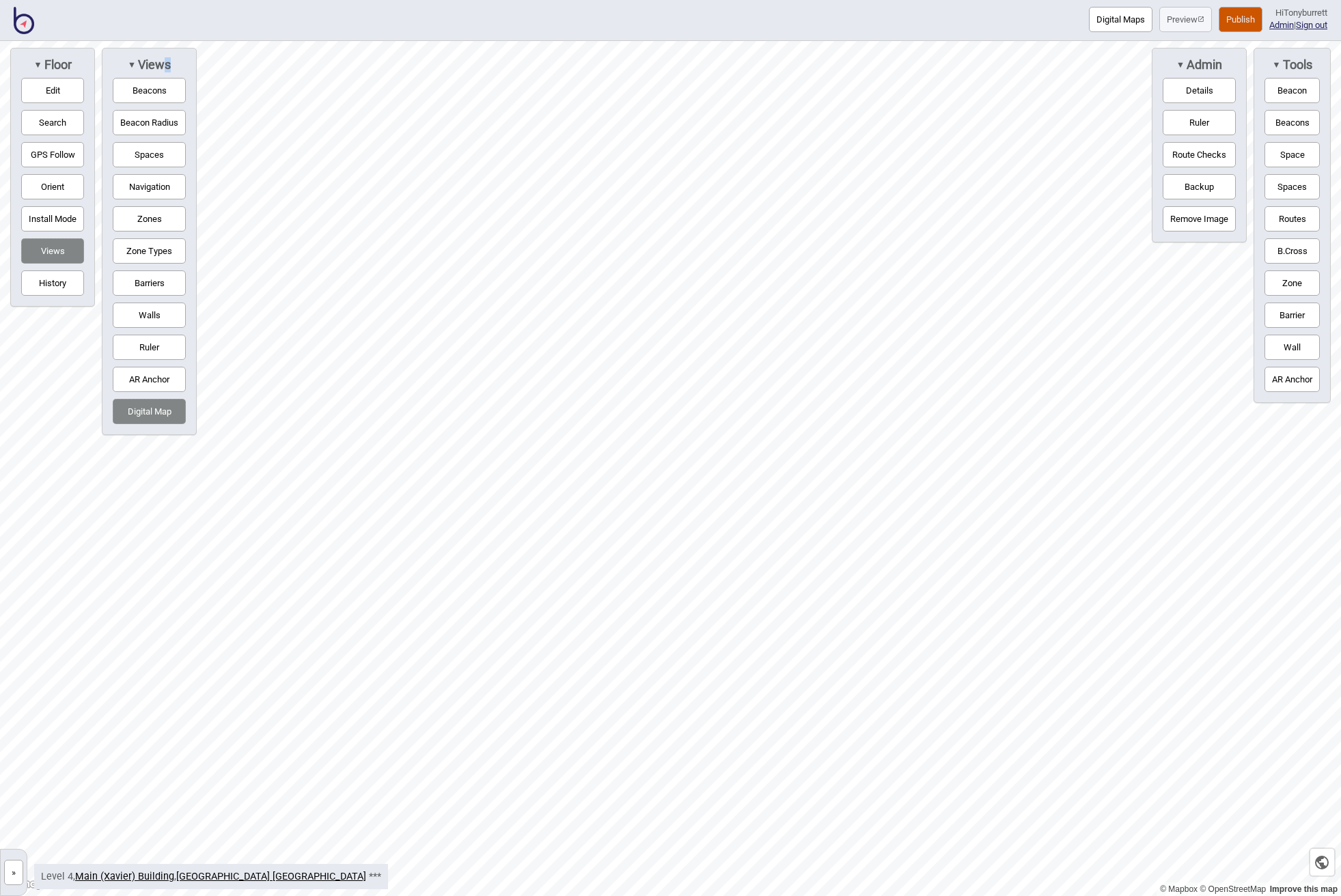 click on "Barriers" at bounding box center [149, 283] 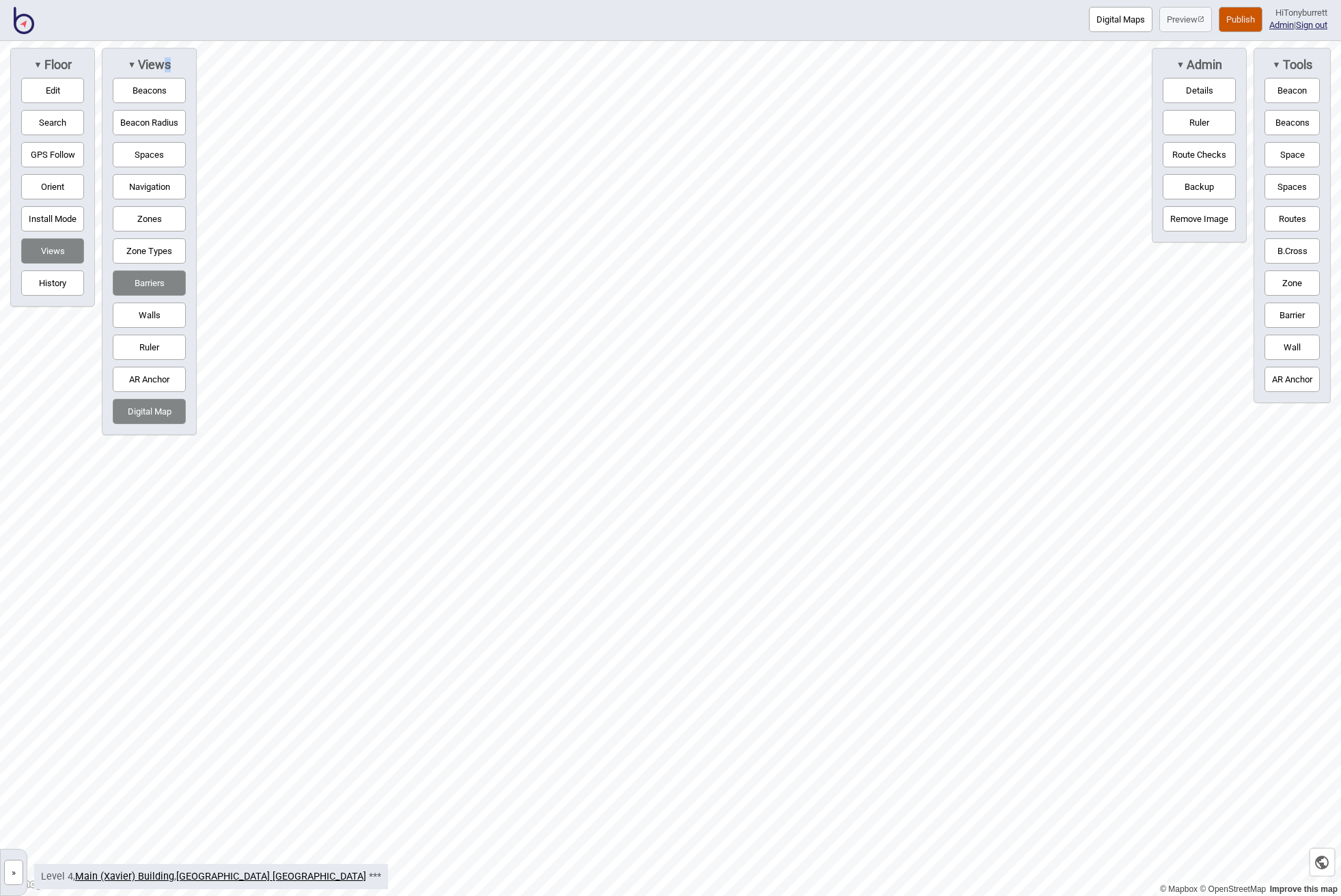 click on "Barriers" at bounding box center [149, 283] 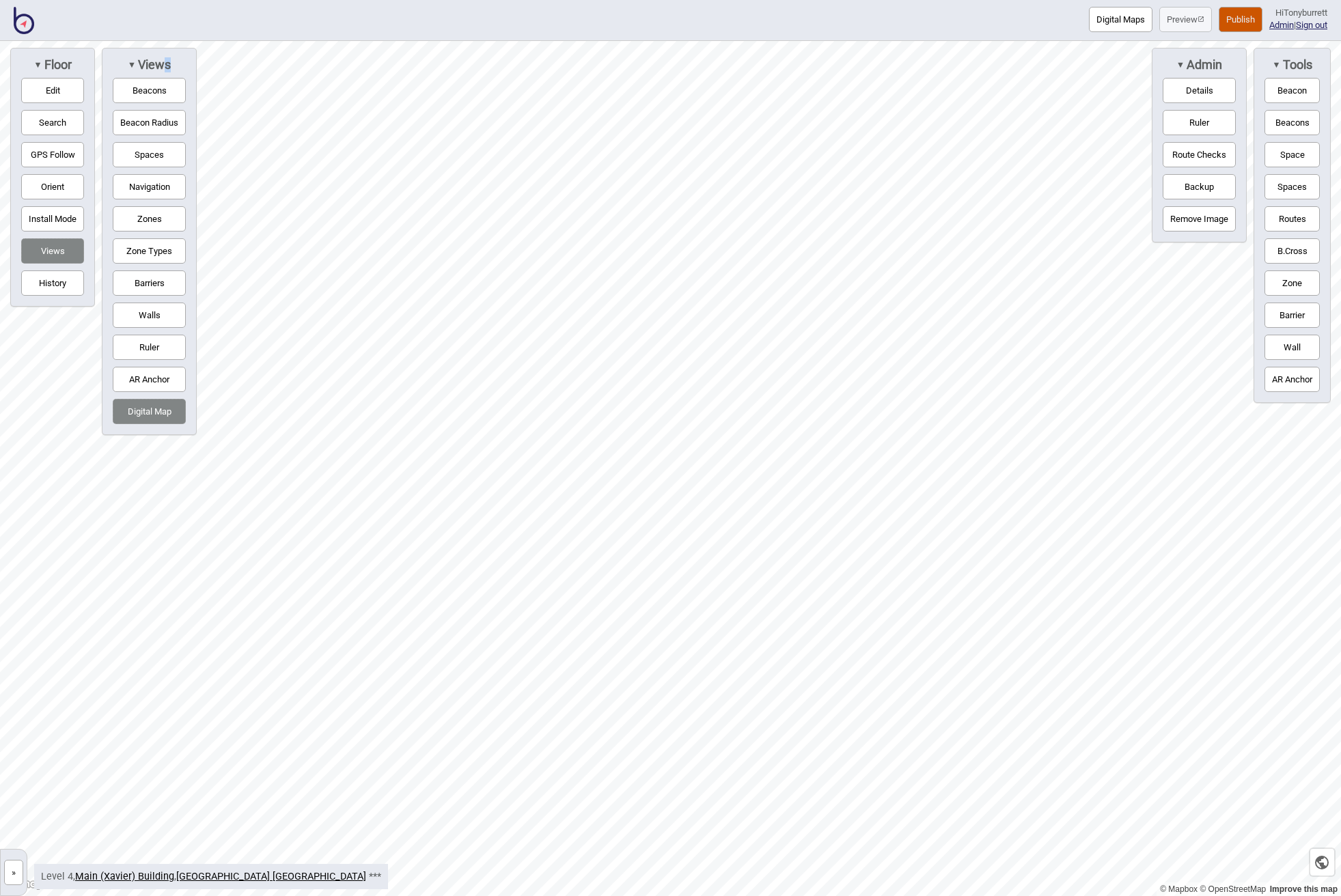 click on "Barriers" at bounding box center [149, 283] 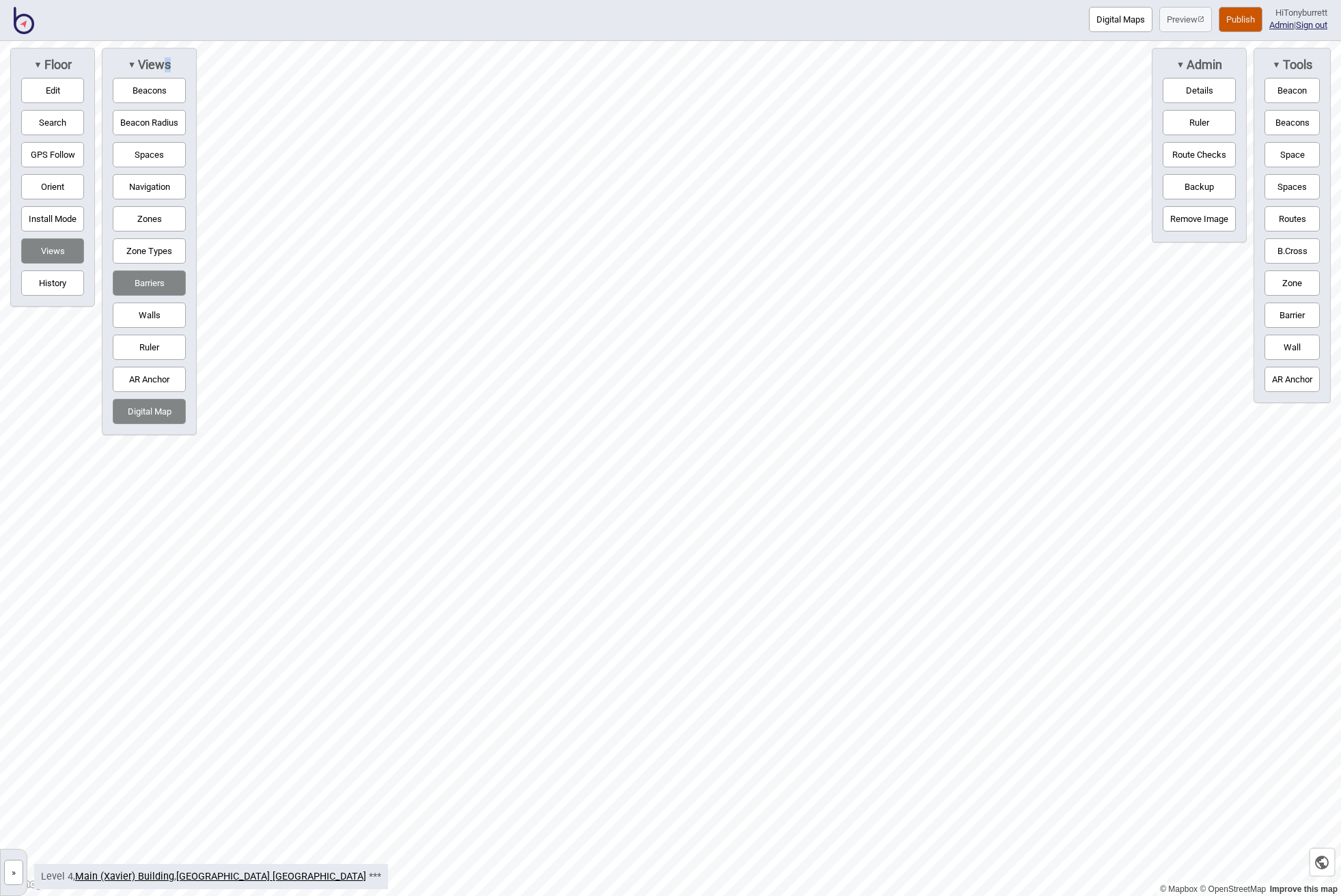 click on "Spaces" at bounding box center [149, 154] 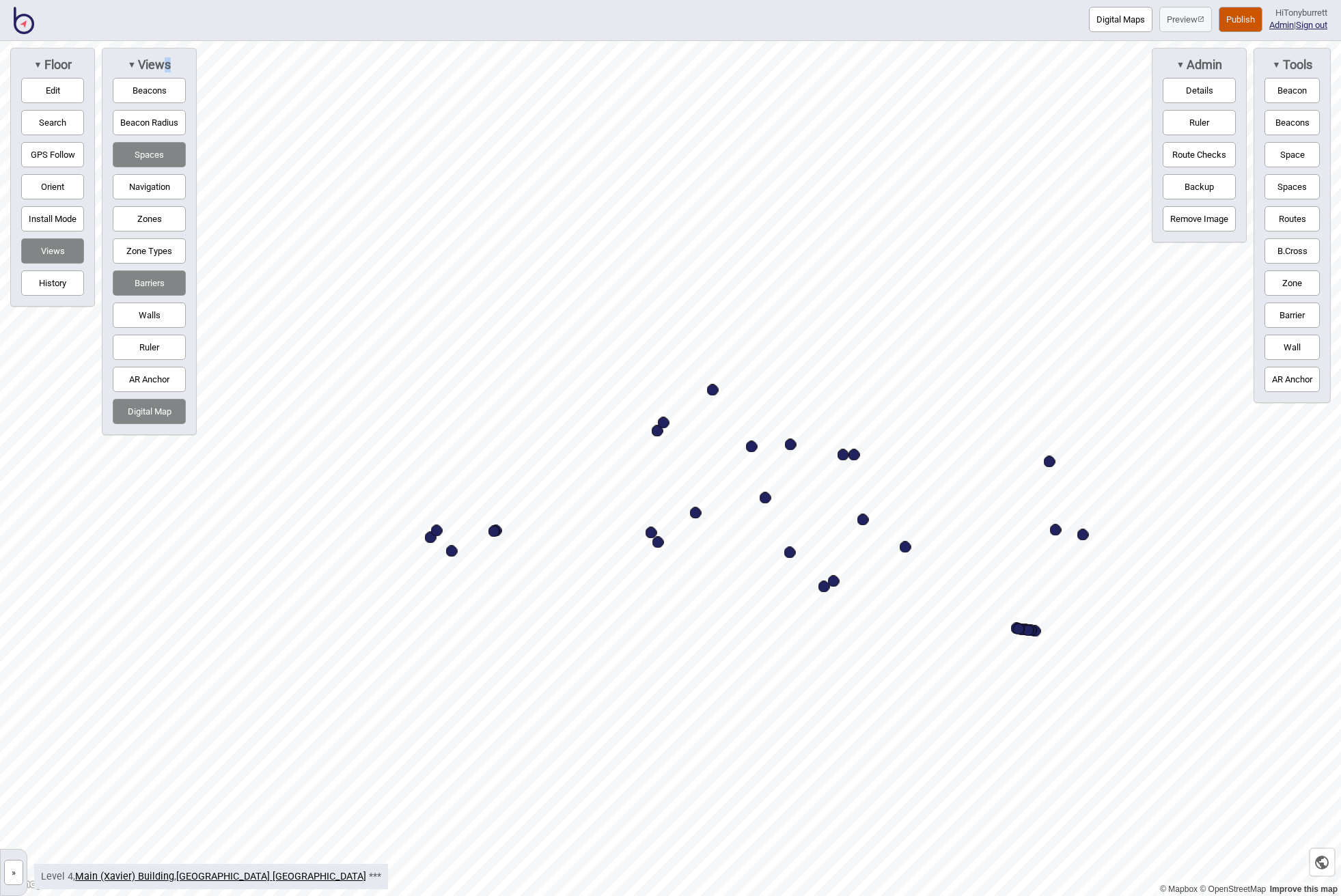 click on "»" at bounding box center (14, 872) 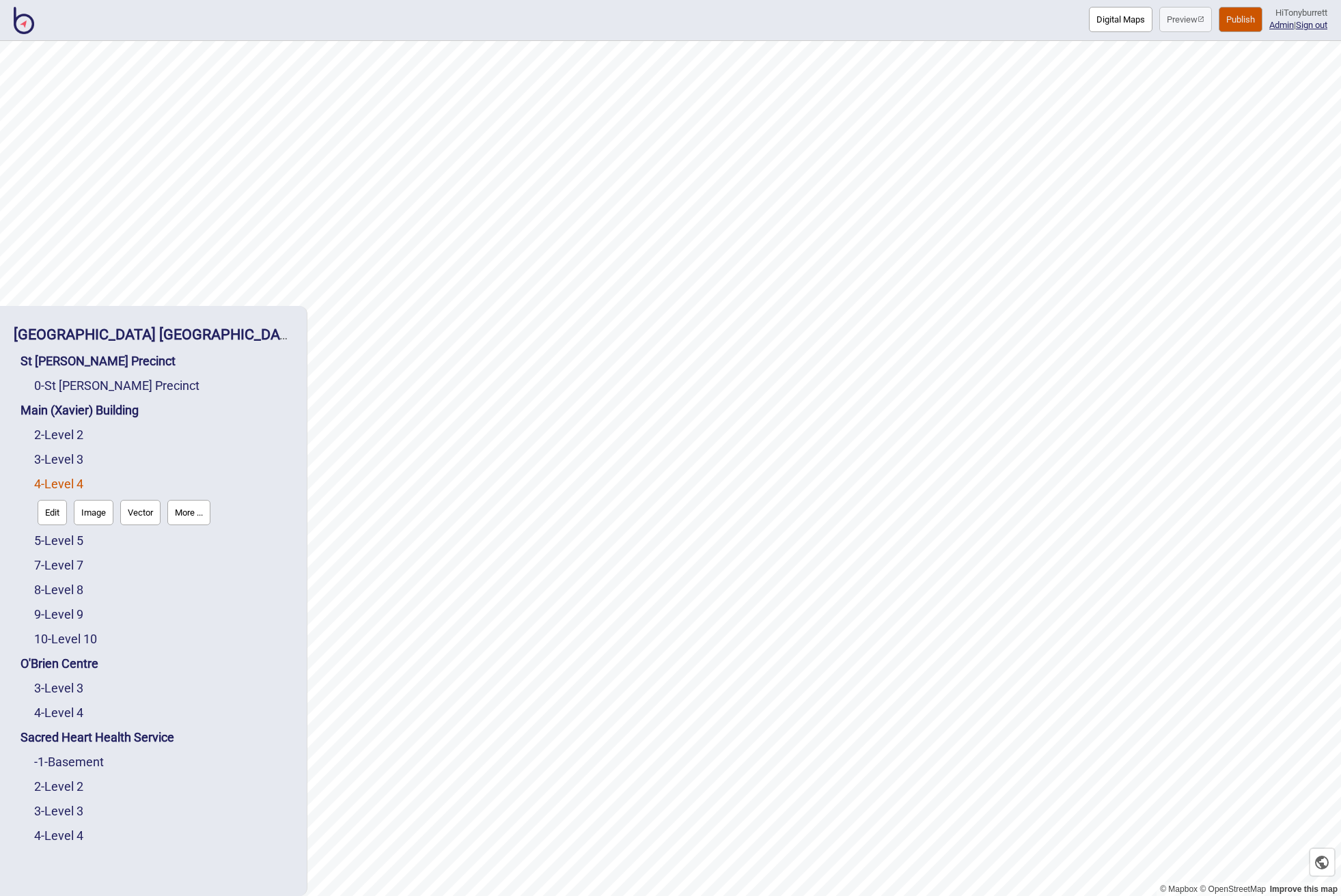 click on "More ..." at bounding box center (189, 512) 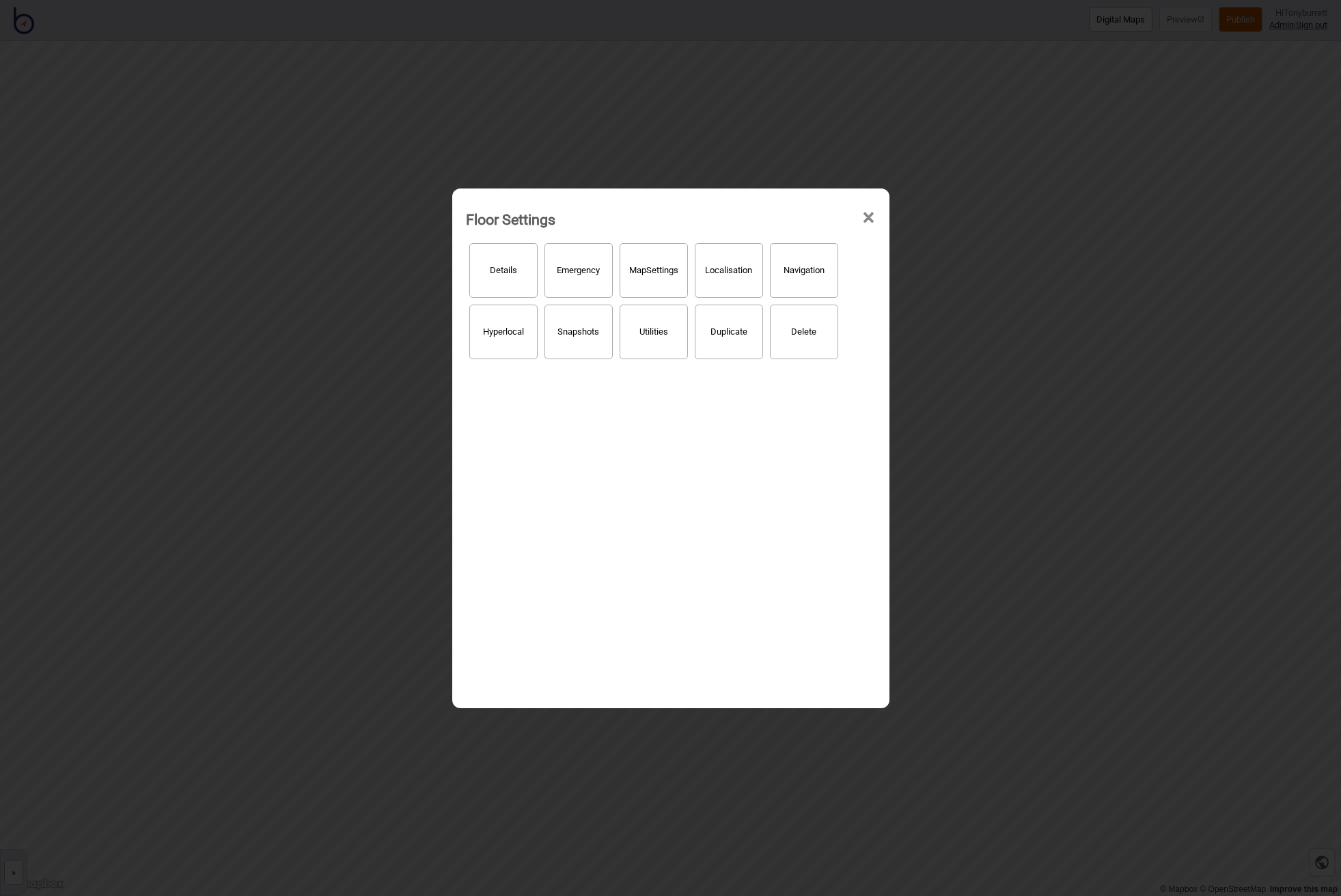click on "×" at bounding box center (868, 218) 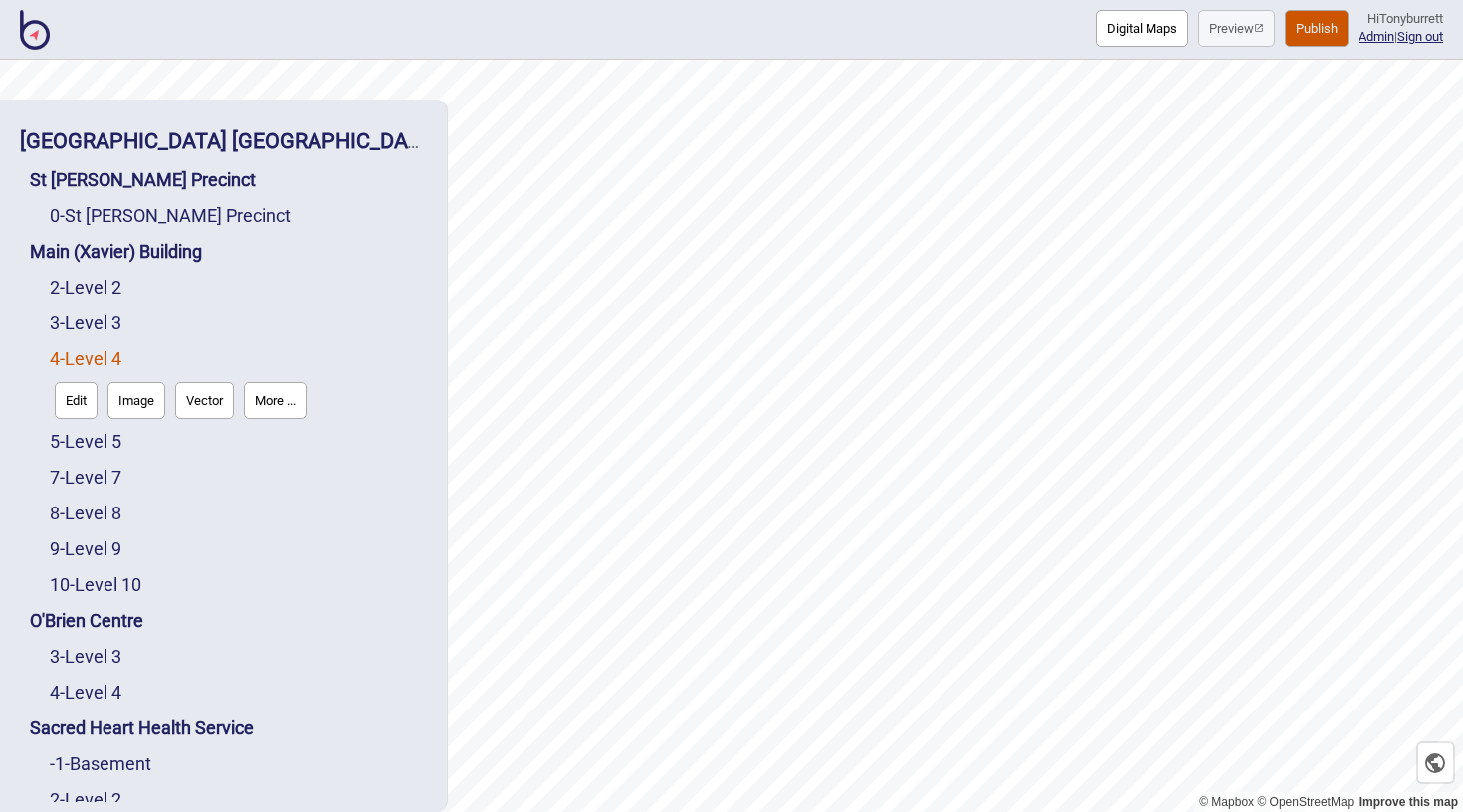 click on "Edit" at bounding box center (76, 400) 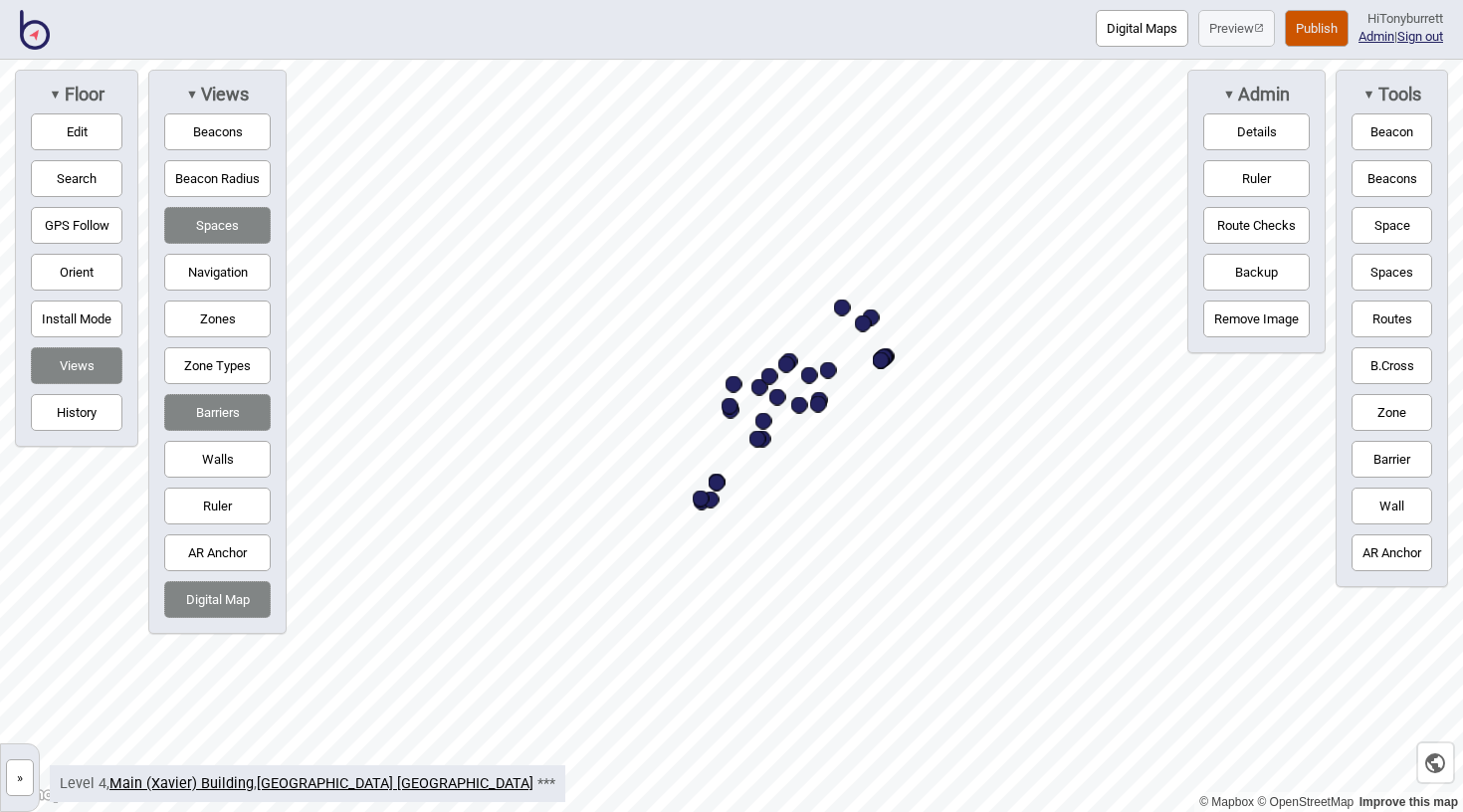 click on "Digital Map" at bounding box center (217, 599) 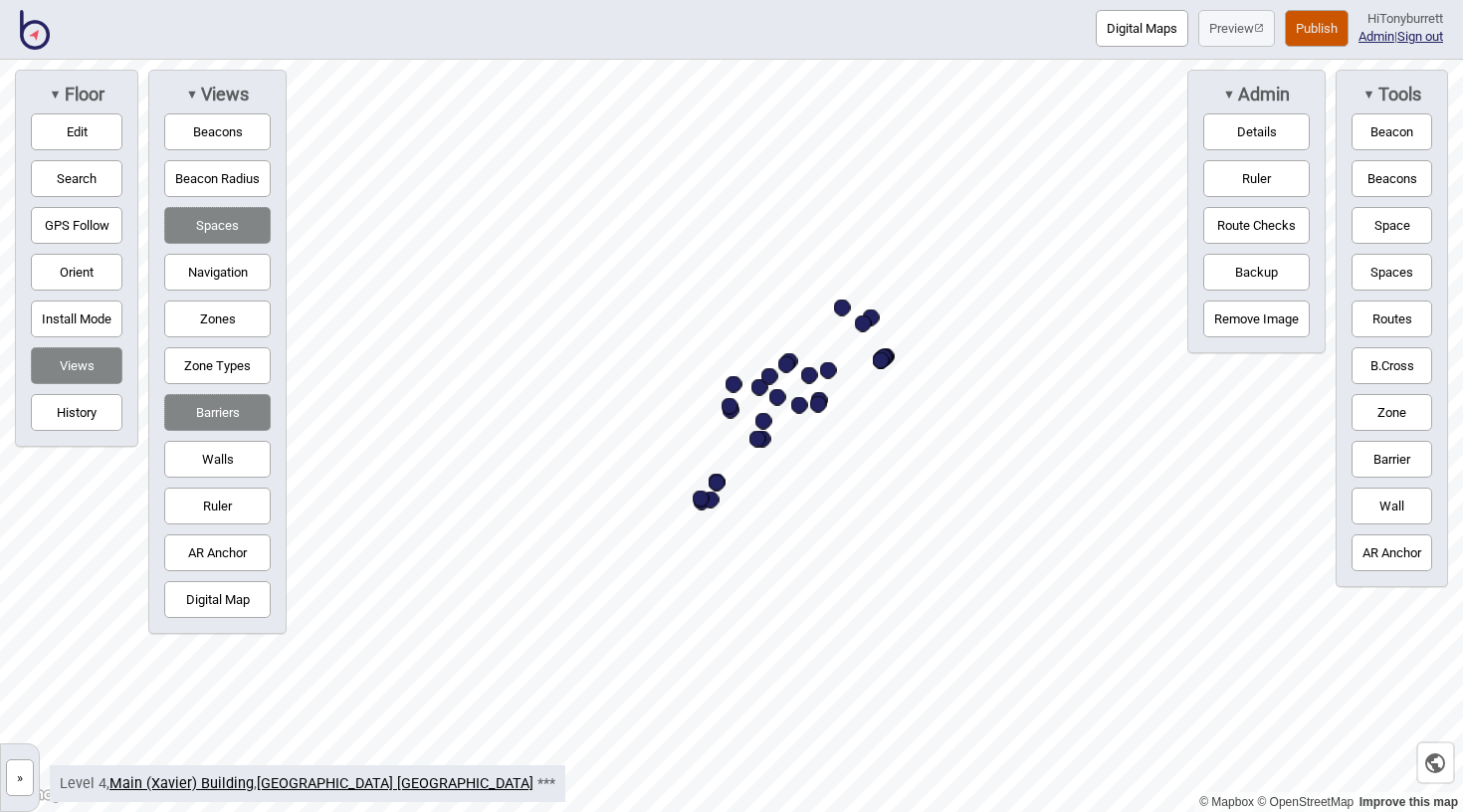 click on "Barriers" at bounding box center (217, 412) 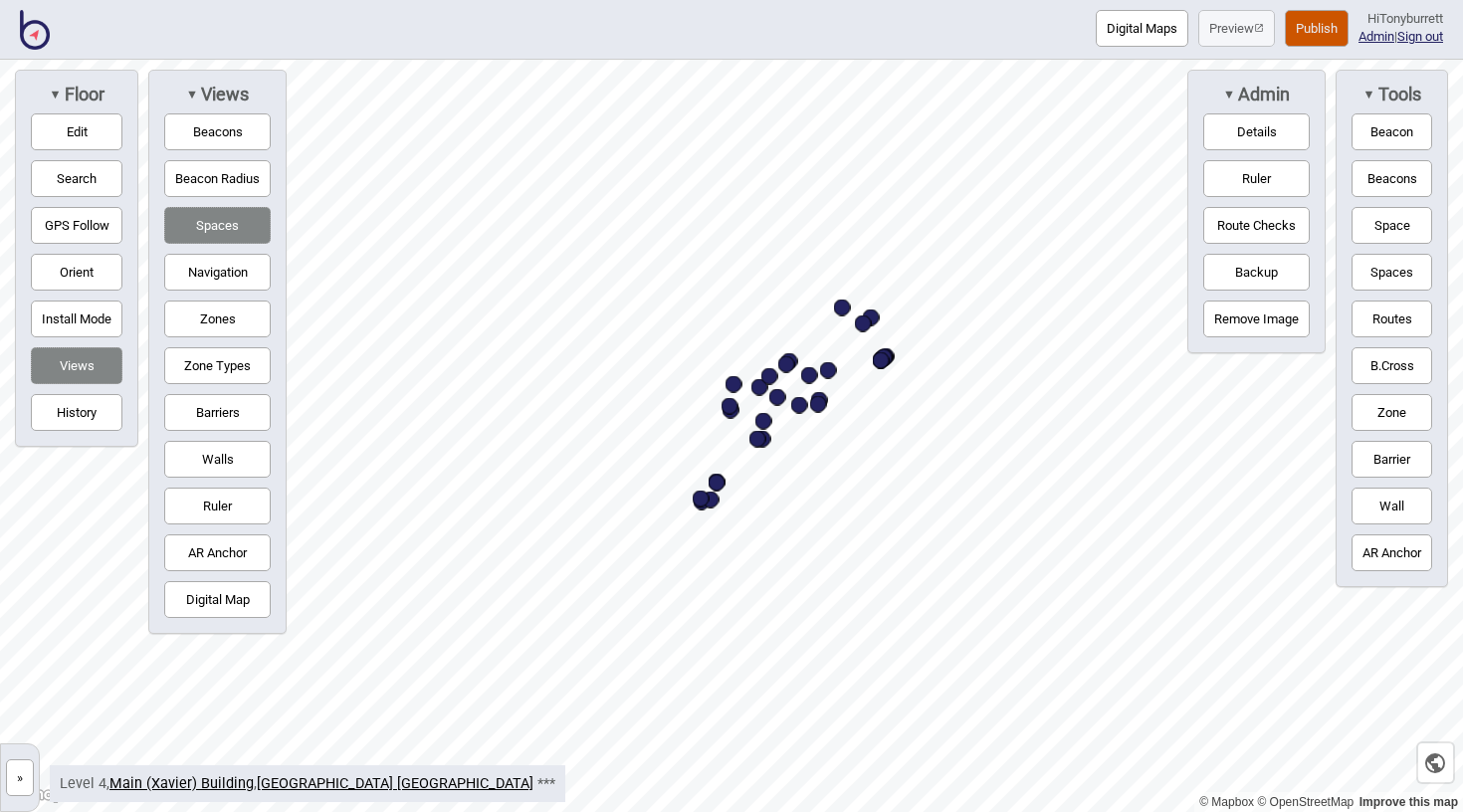 click on "▼ Views Beacons Beacon Radius Spaces Navigation Zones Zone Types Barriers Walls Ruler AR Anchor Digital Map" at bounding box center [217, 351] 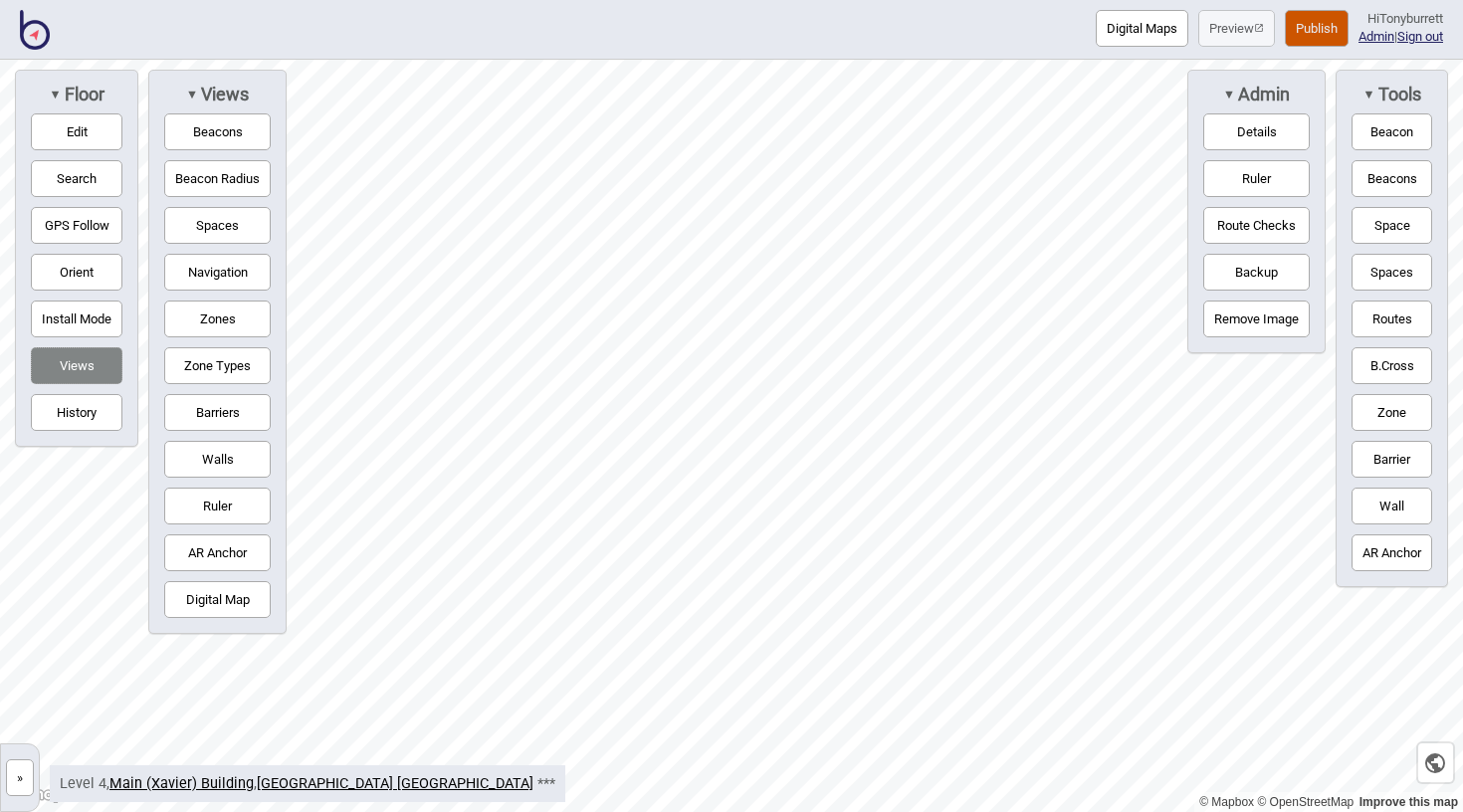 click on "▼ Admin" at bounding box center (1256, 95) 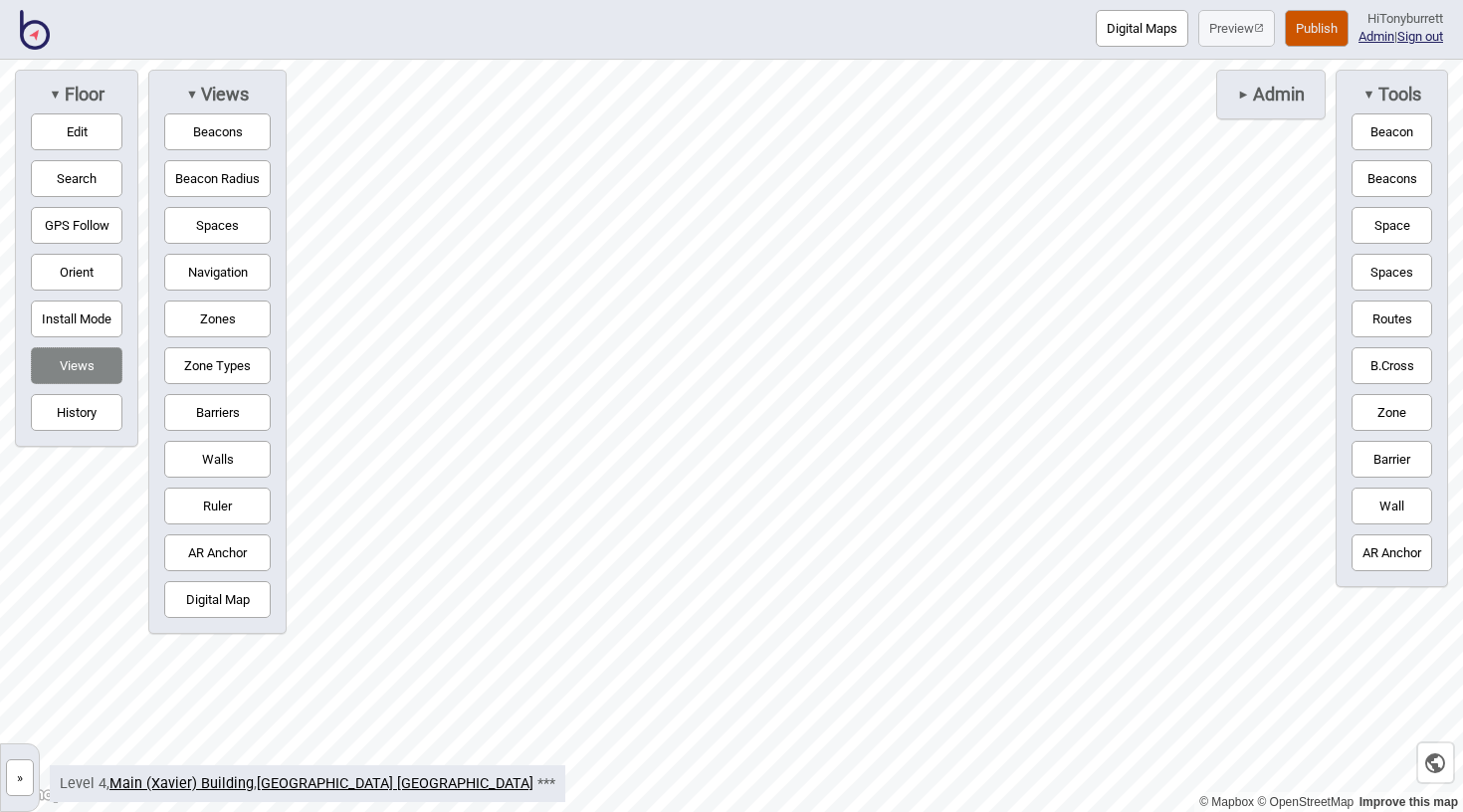 click on "▼ Tools" at bounding box center (1391, 95) 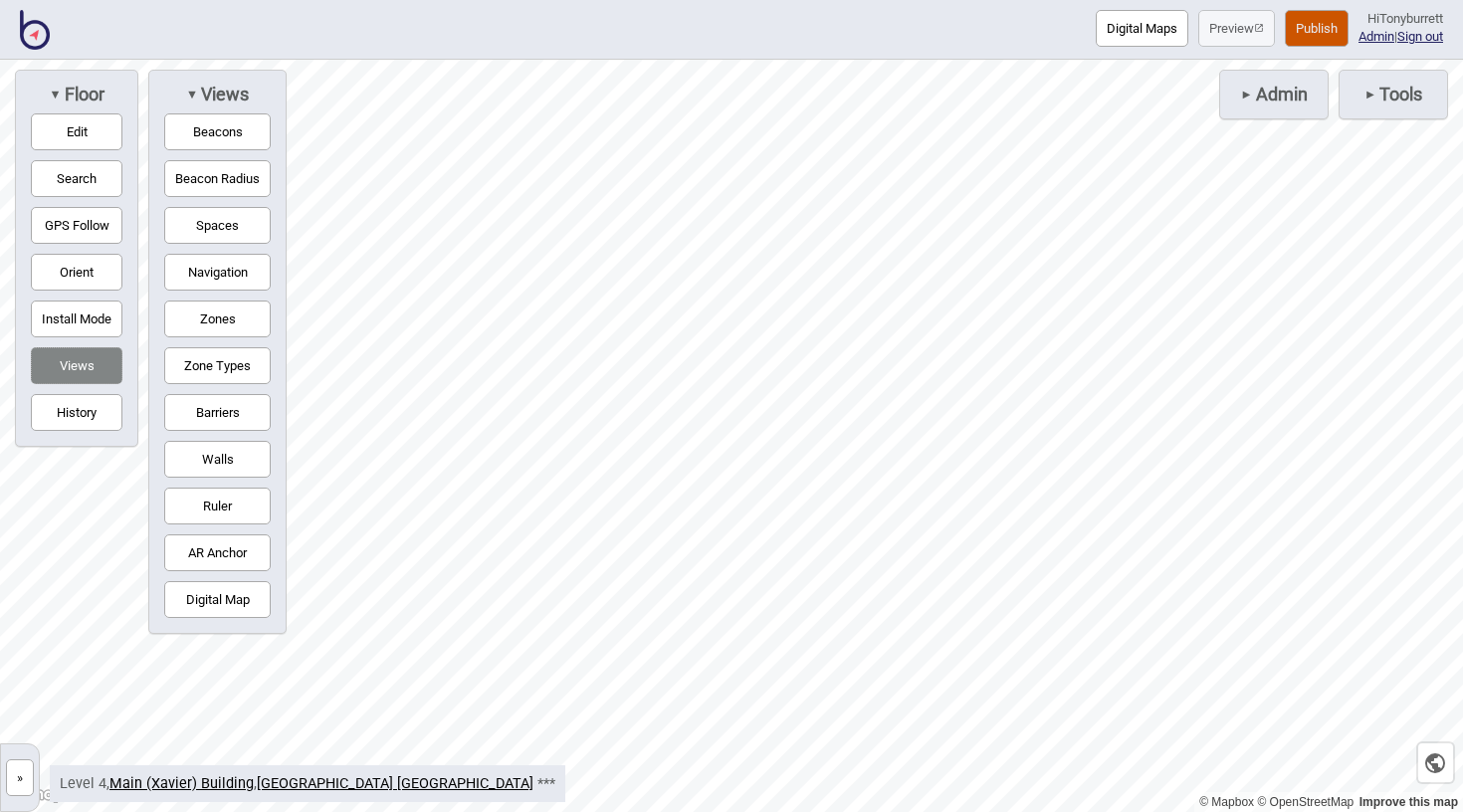 click on "Barriers" at bounding box center (217, 412) 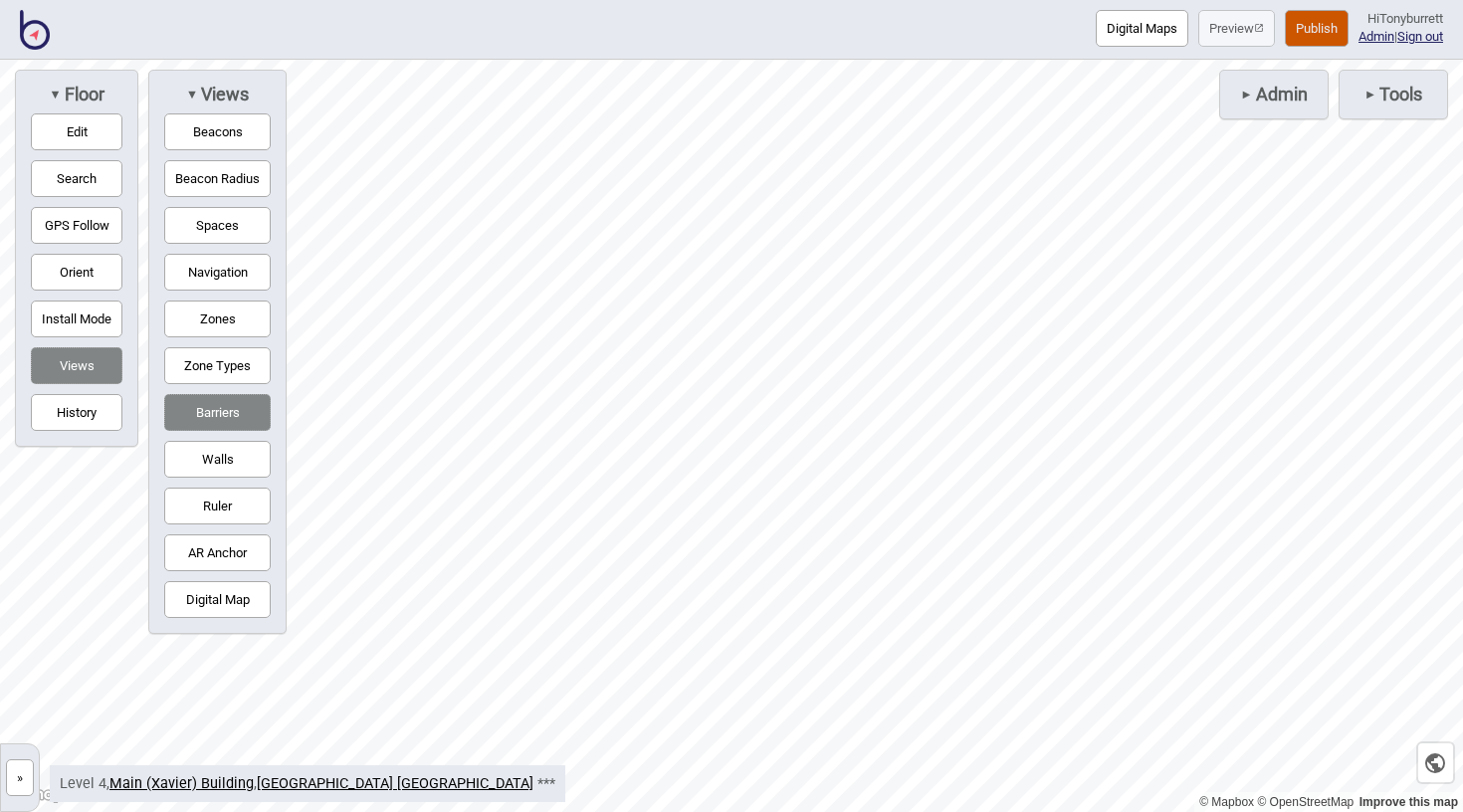 click on "Barriers" at bounding box center (217, 412) 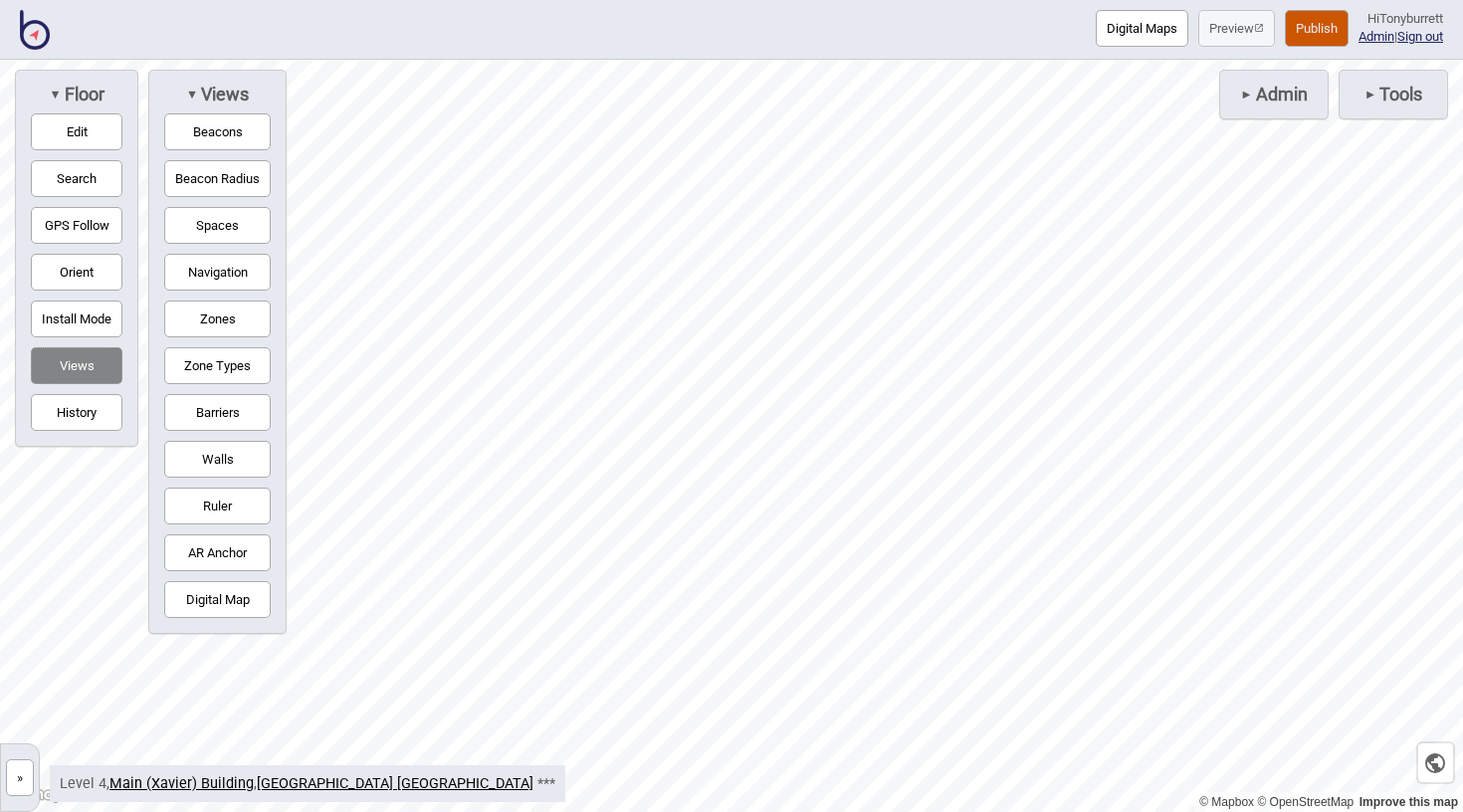 click on "»" at bounding box center [20, 777] 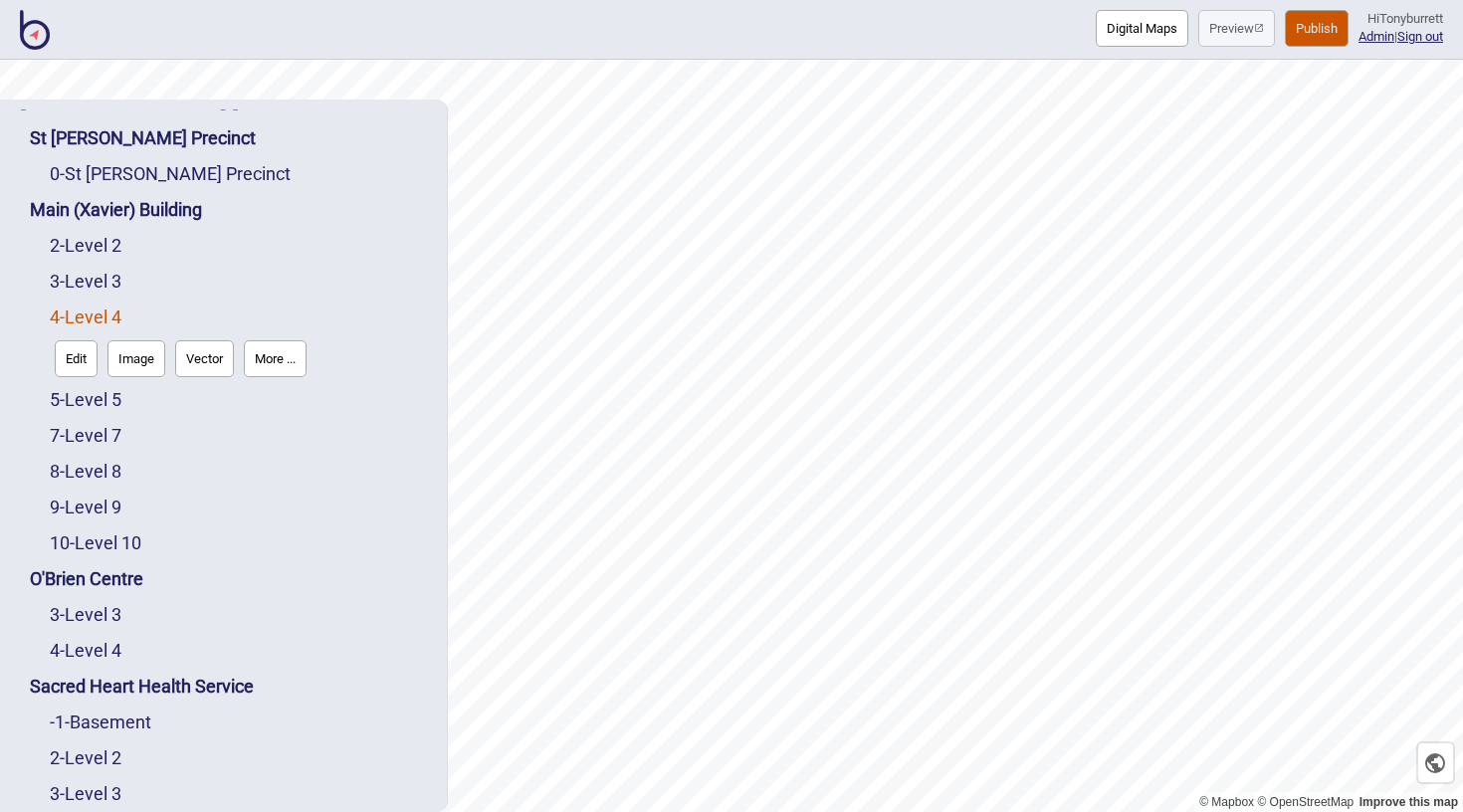 scroll, scrollTop: 0, scrollLeft: 0, axis: both 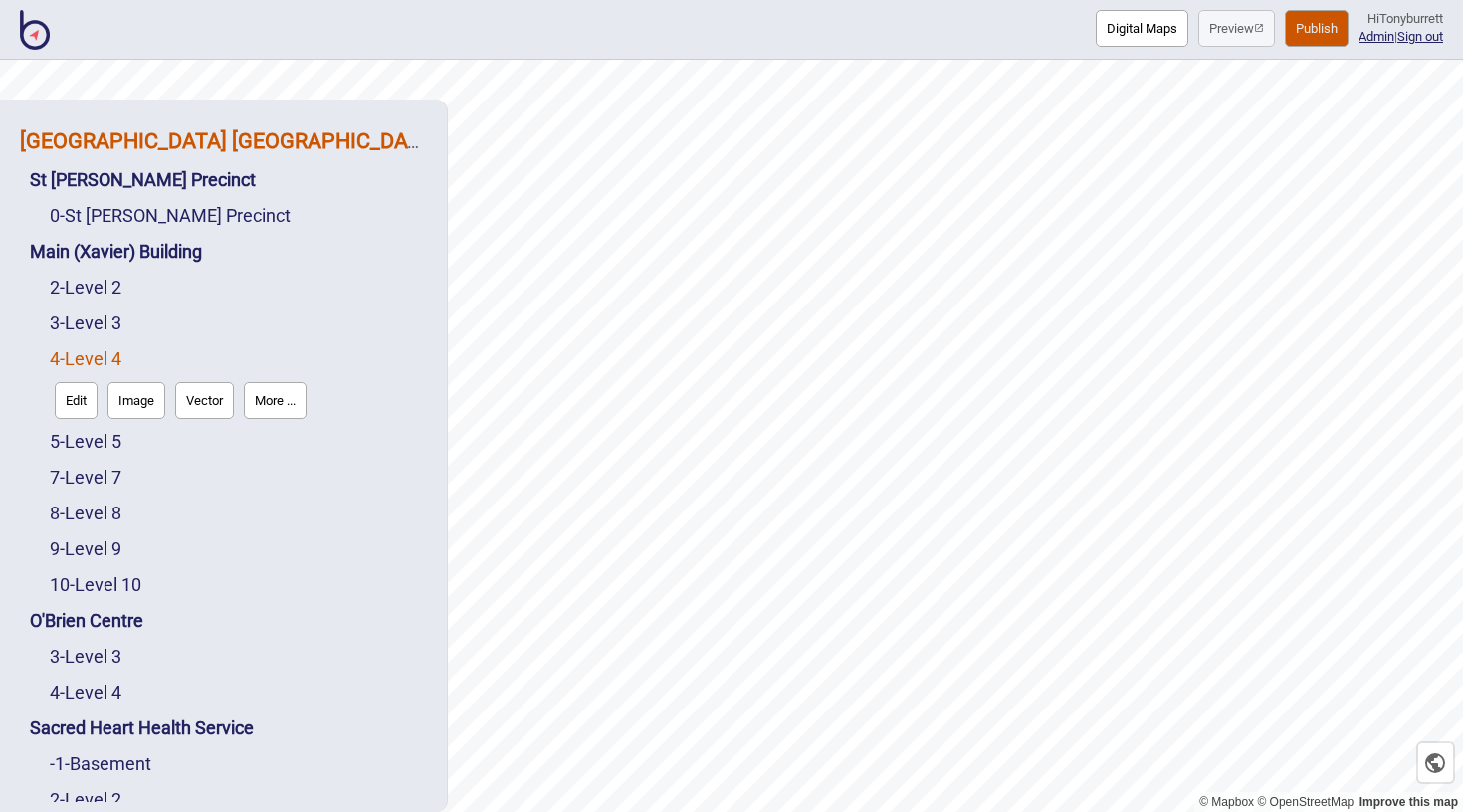 click on "[GEOGRAPHIC_DATA] [GEOGRAPHIC_DATA]" at bounding box center (229, 140) 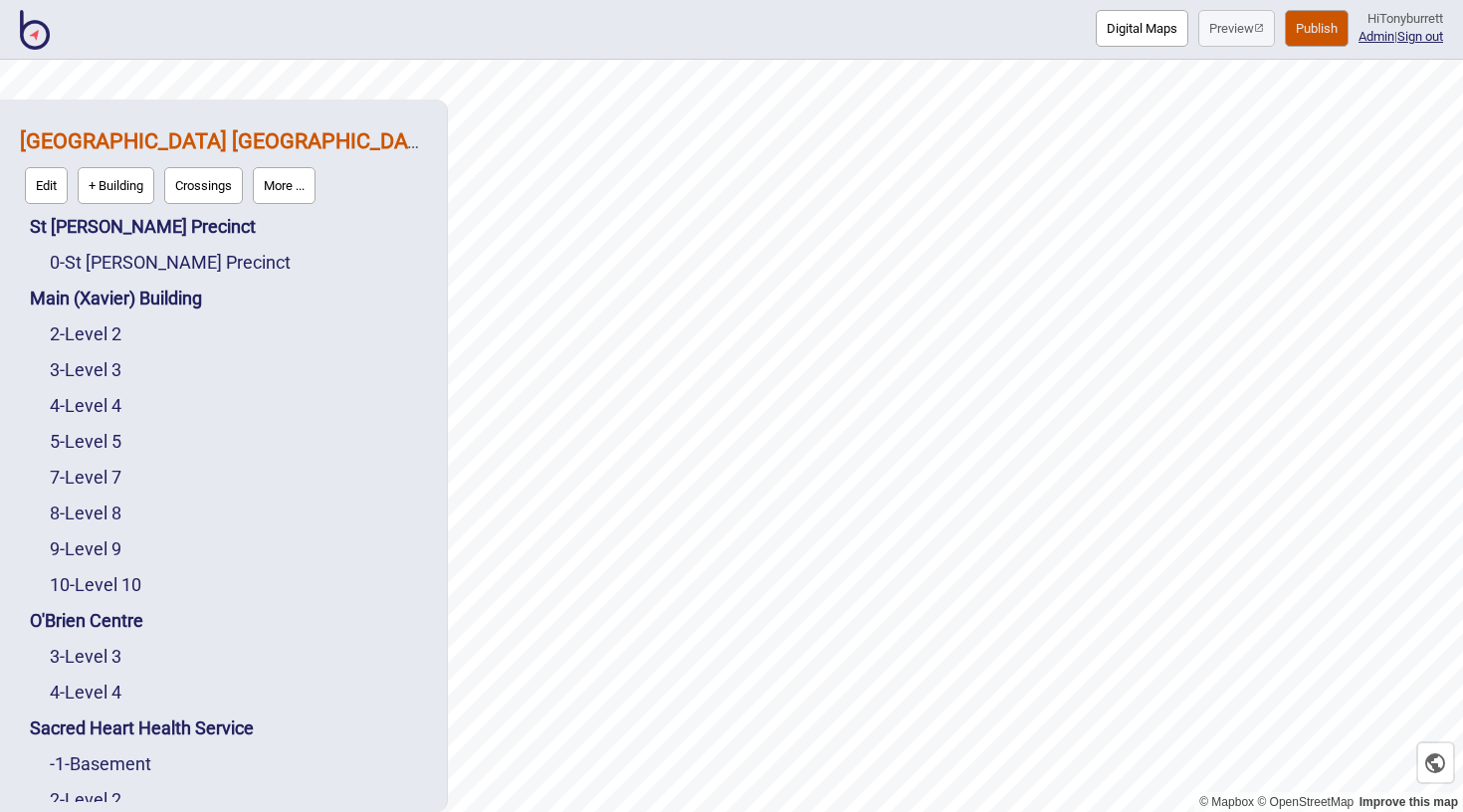 click on "More ..." at bounding box center [284, 185] 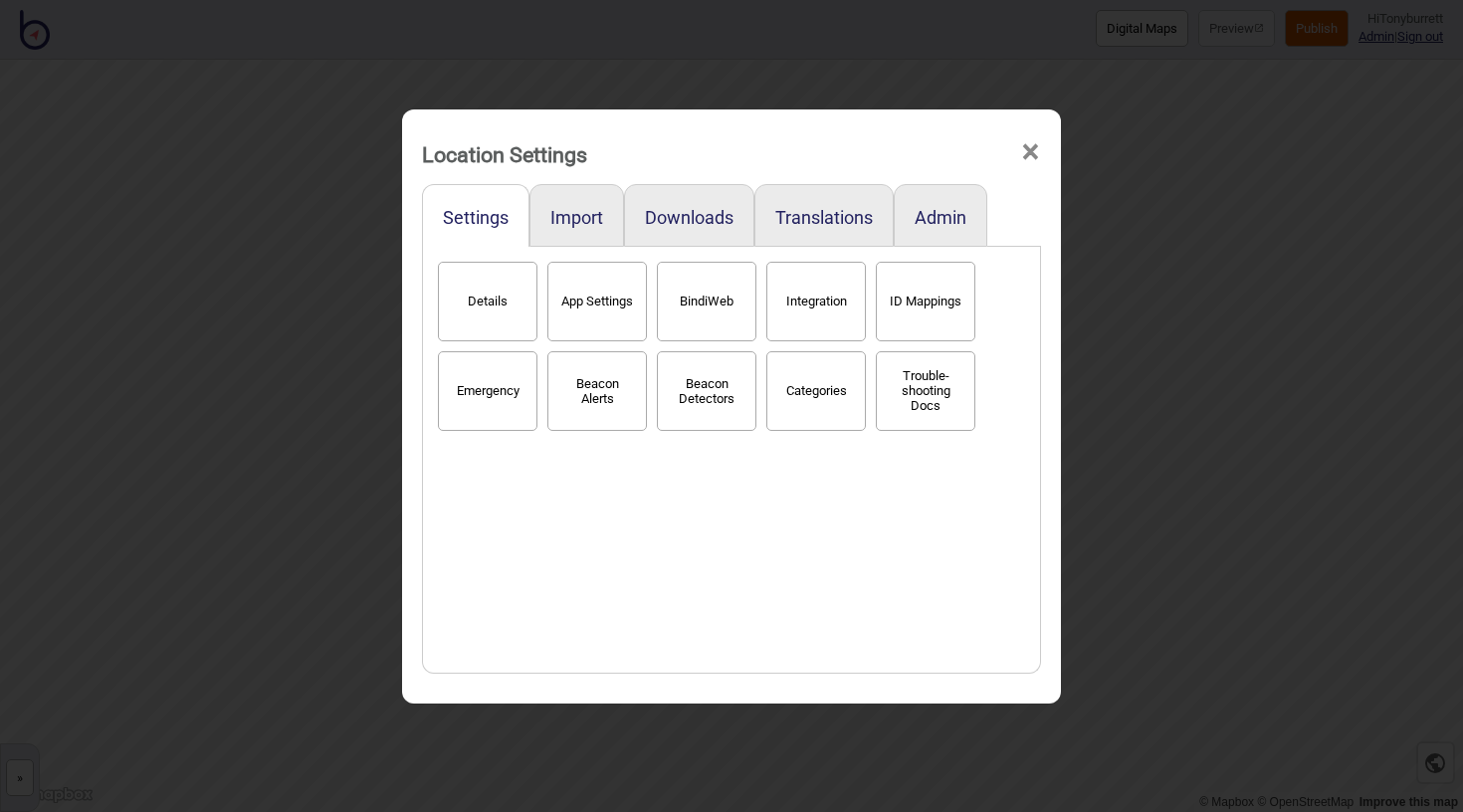 click on "Categories" at bounding box center [816, 391] 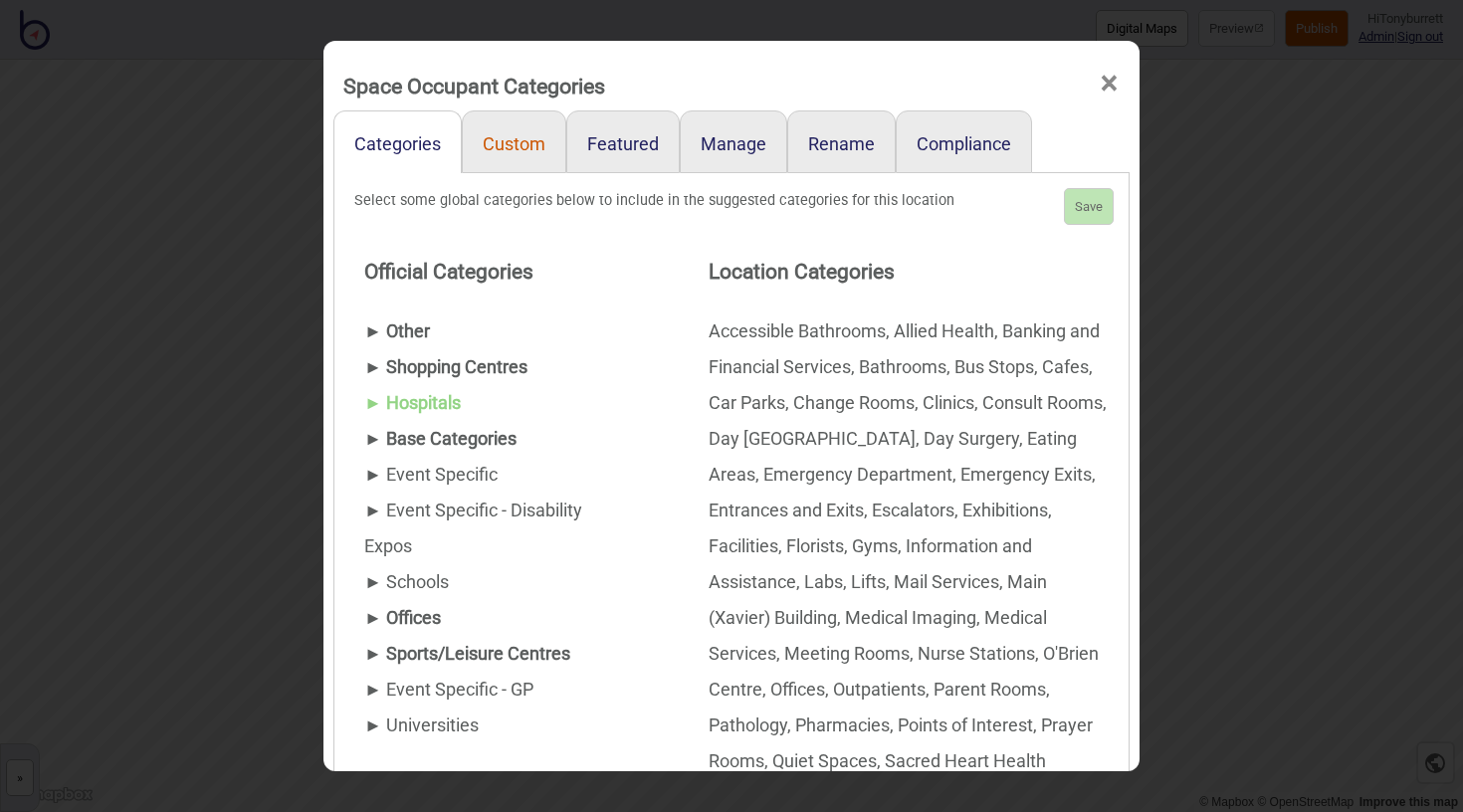 click on "Custom" at bounding box center (514, 141) 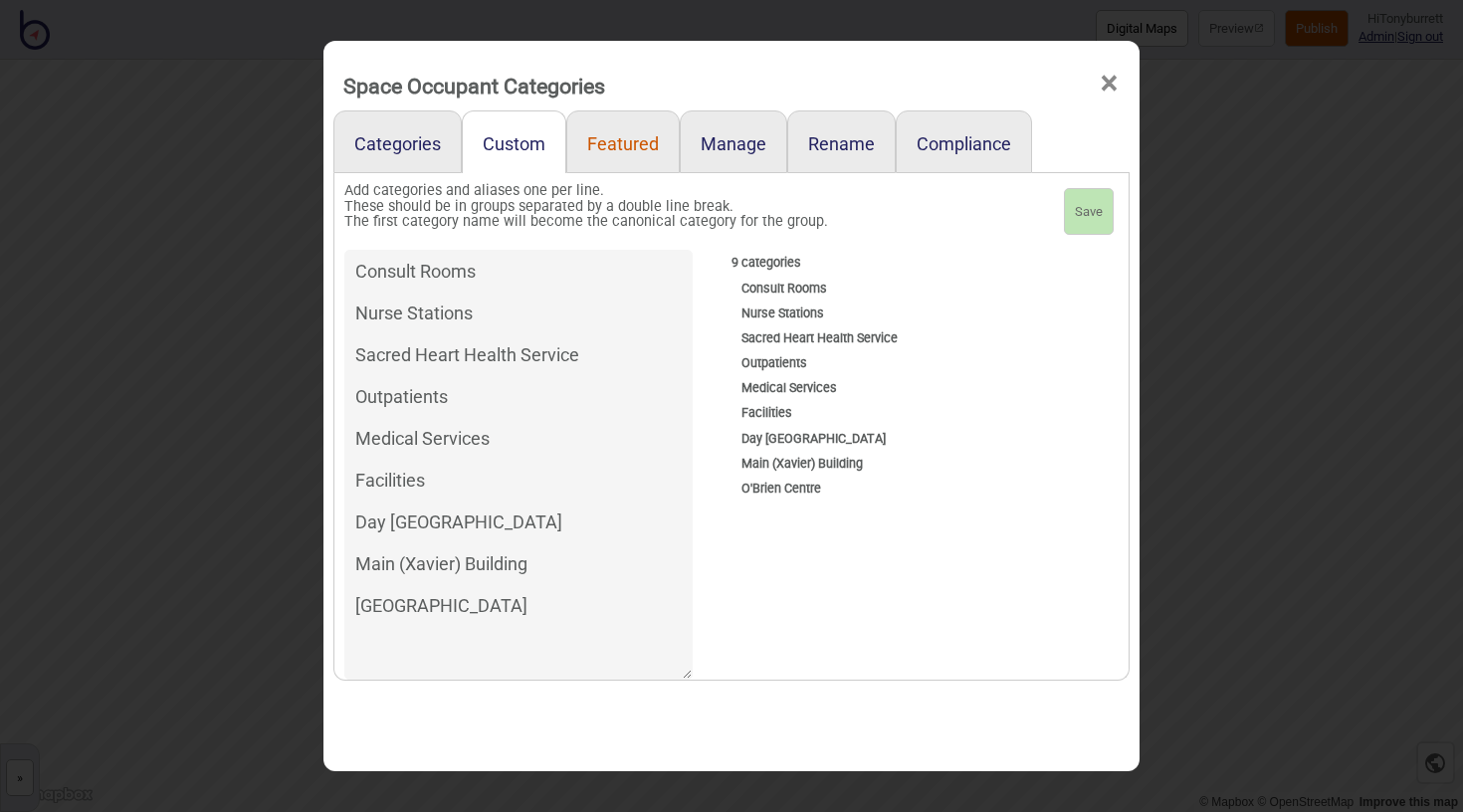 click on "Featured" at bounding box center [623, 141] 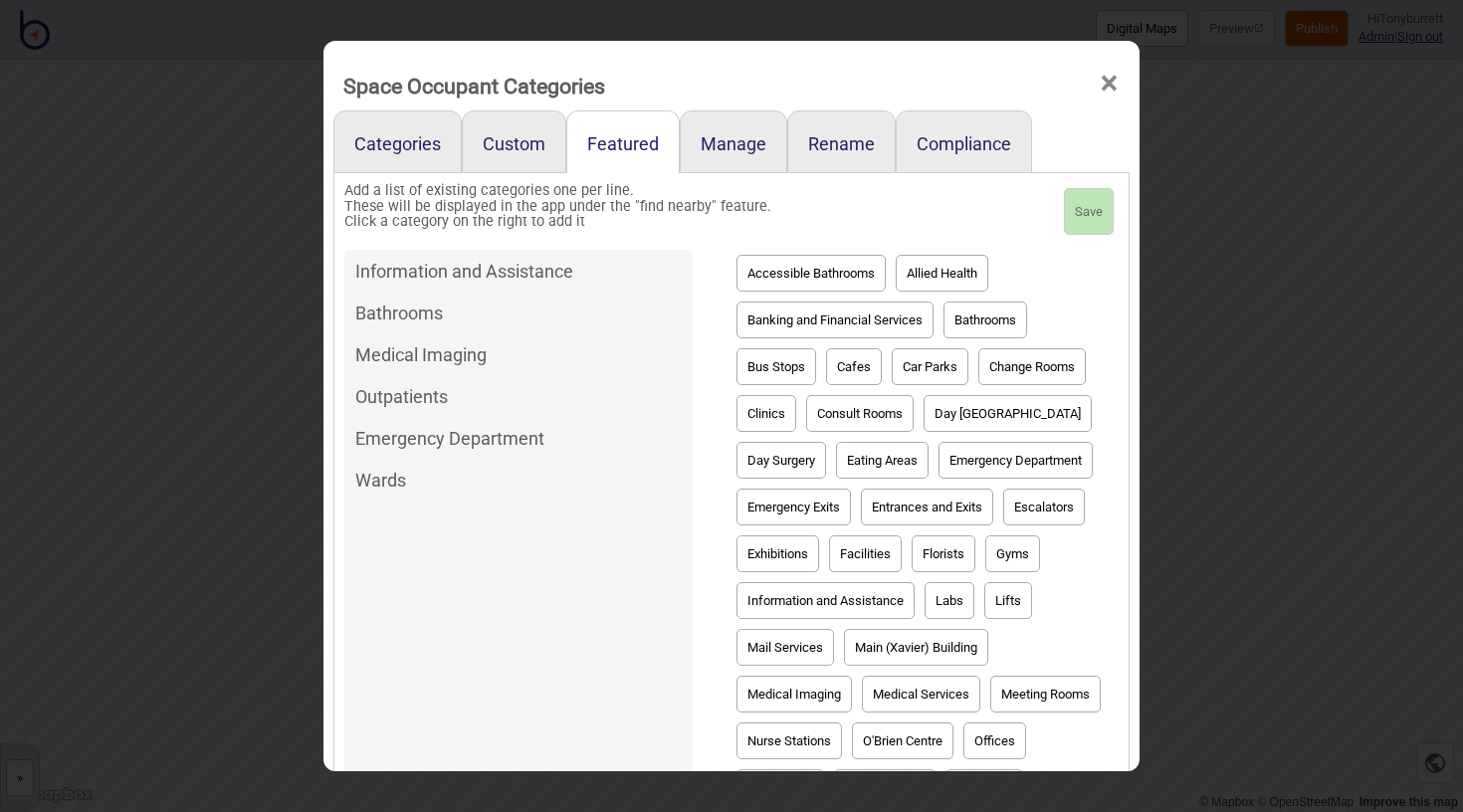 scroll, scrollTop: 0, scrollLeft: 0, axis: both 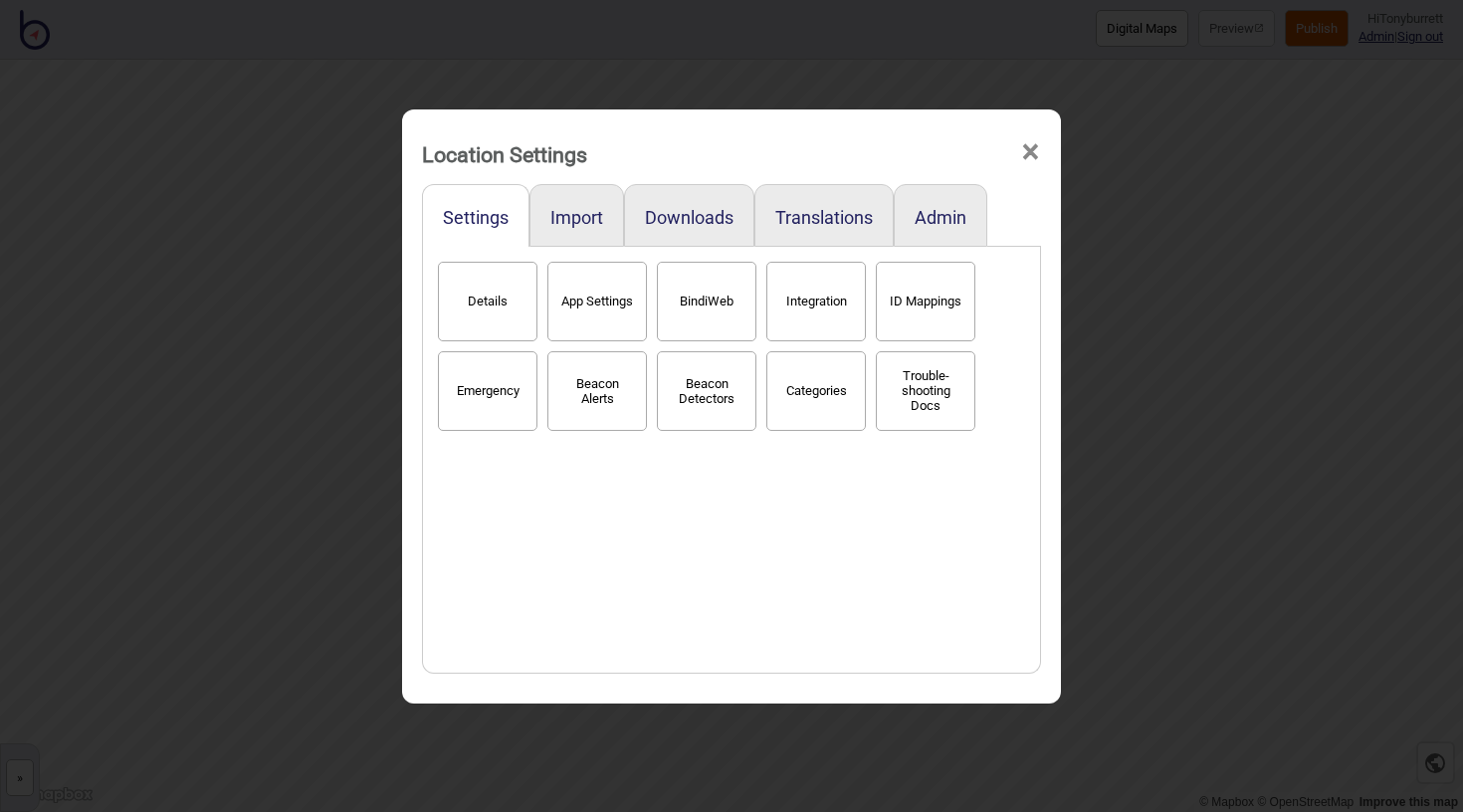 click on "×" at bounding box center (1030, 152) 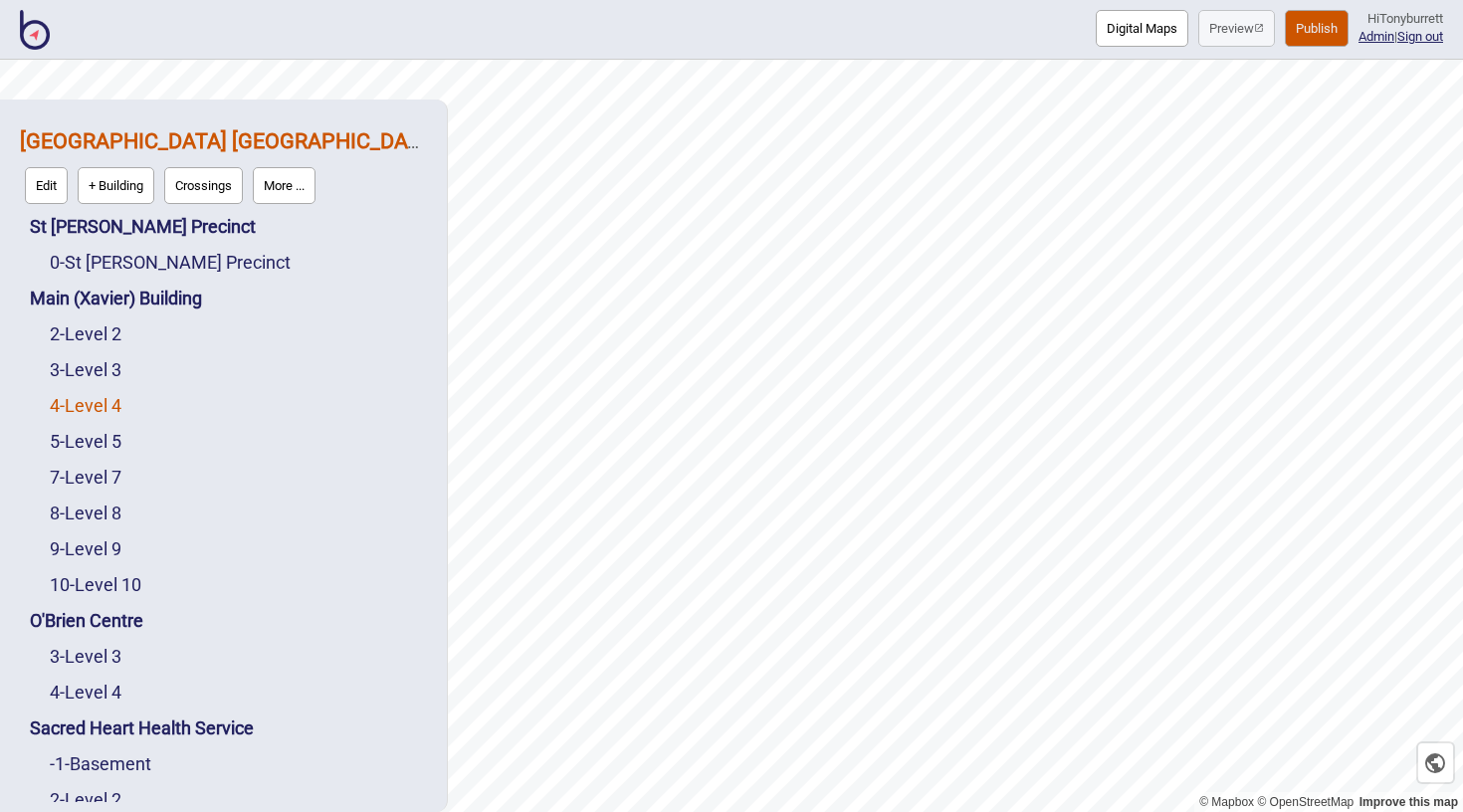 click on "4  -  Level 4" at bounding box center (86, 405) 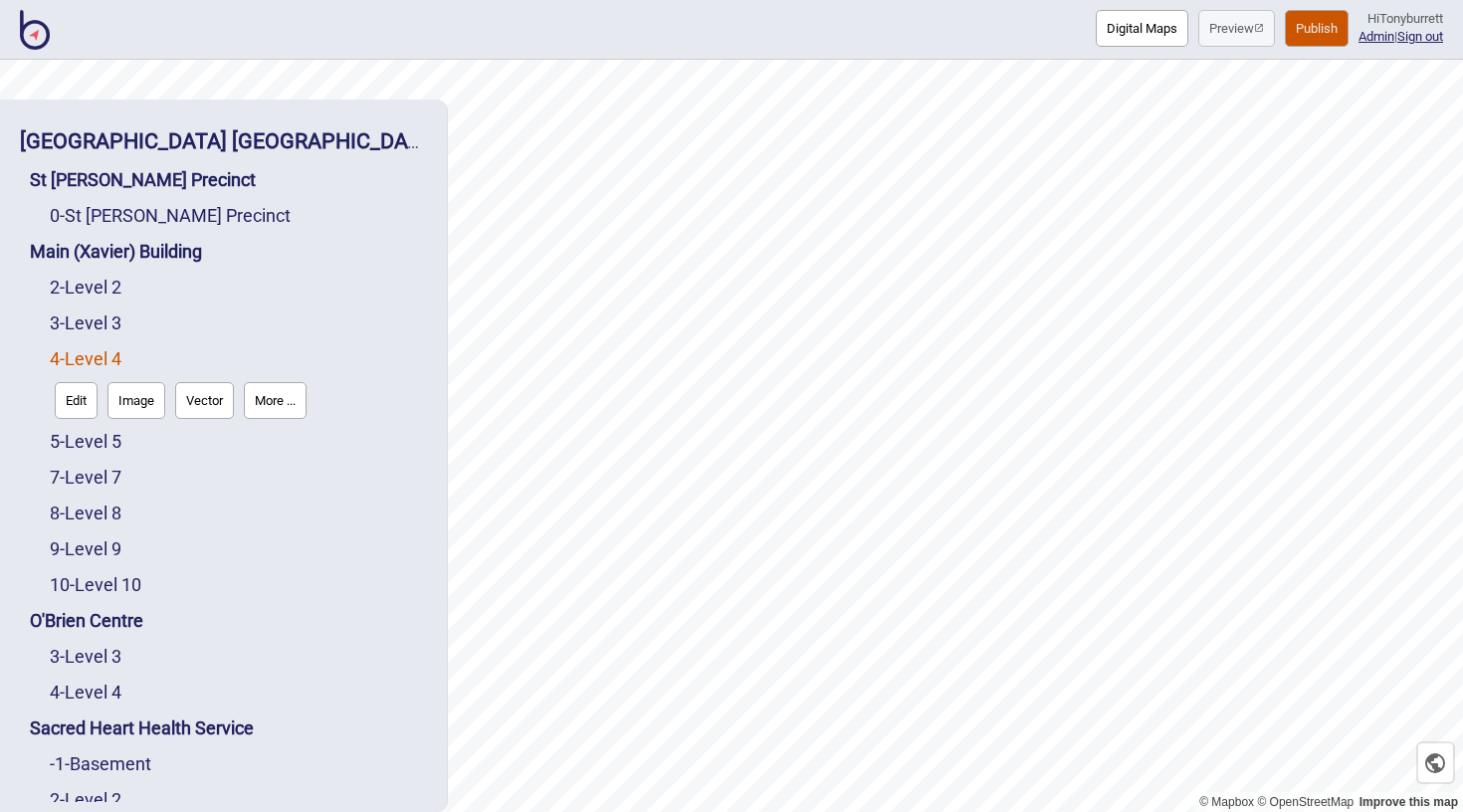 click on "Edit" at bounding box center [76, 400] 